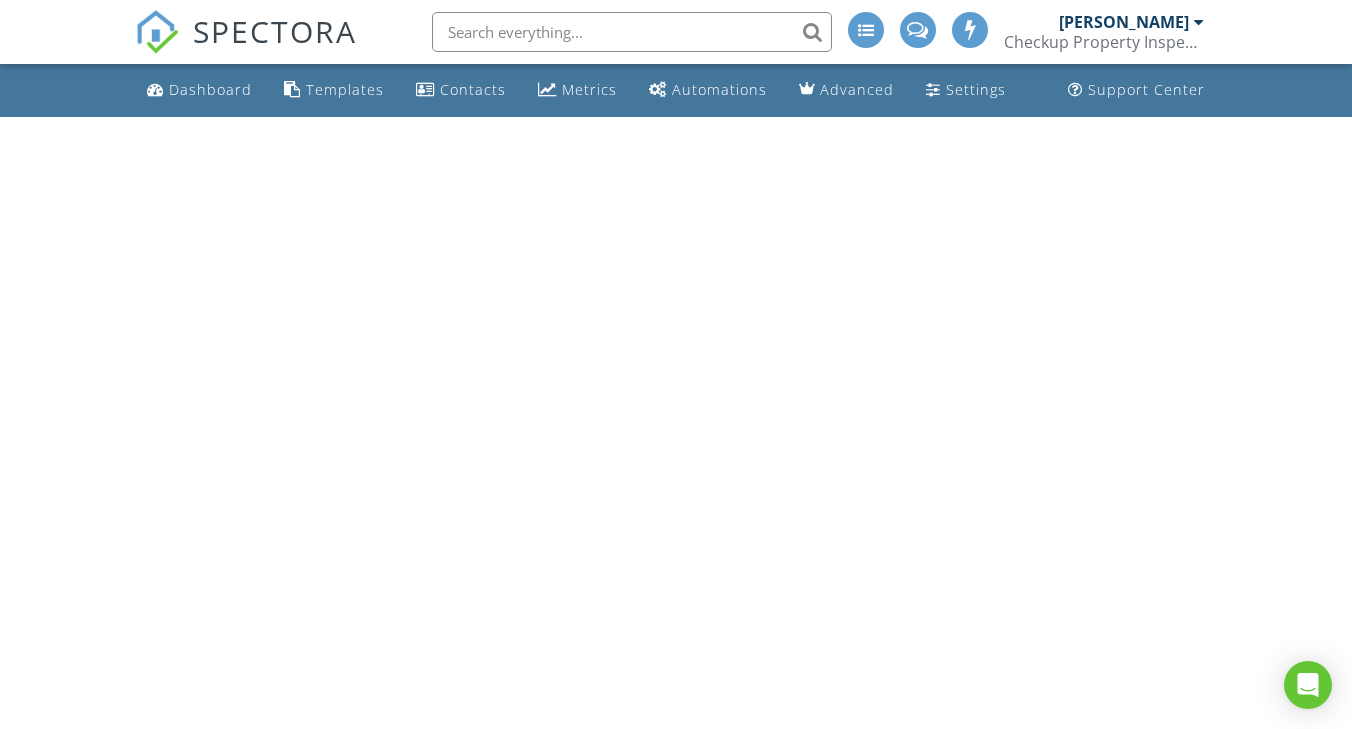 scroll, scrollTop: 0, scrollLeft: 0, axis: both 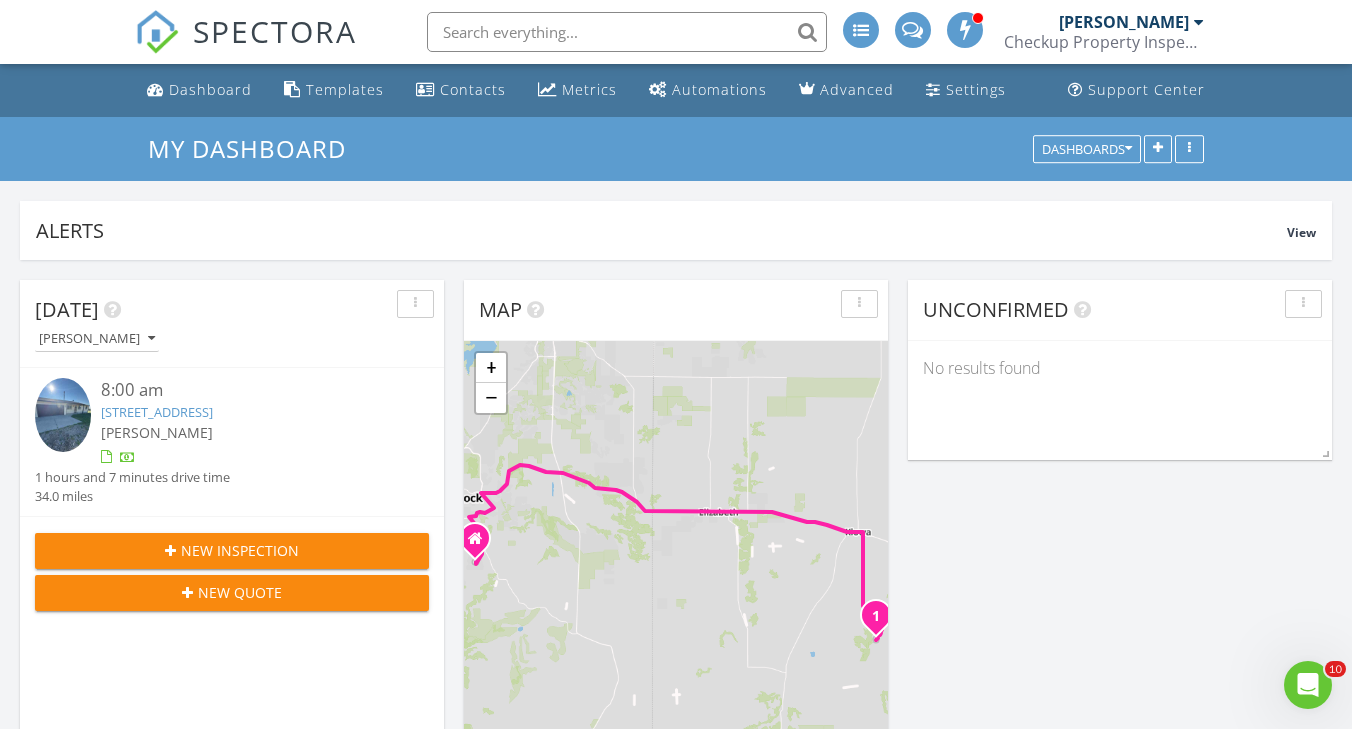 click on "[STREET_ADDRESS]" at bounding box center (157, 412) 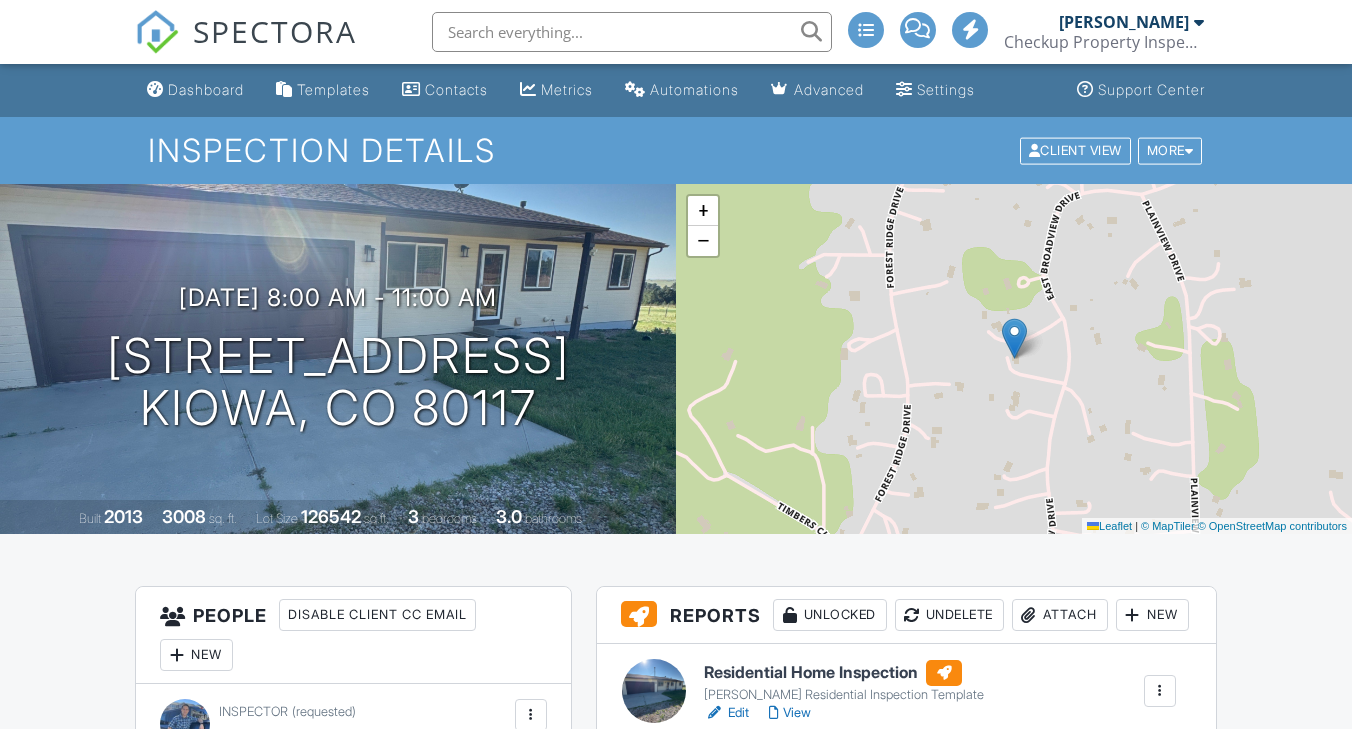 scroll, scrollTop: 0, scrollLeft: 0, axis: both 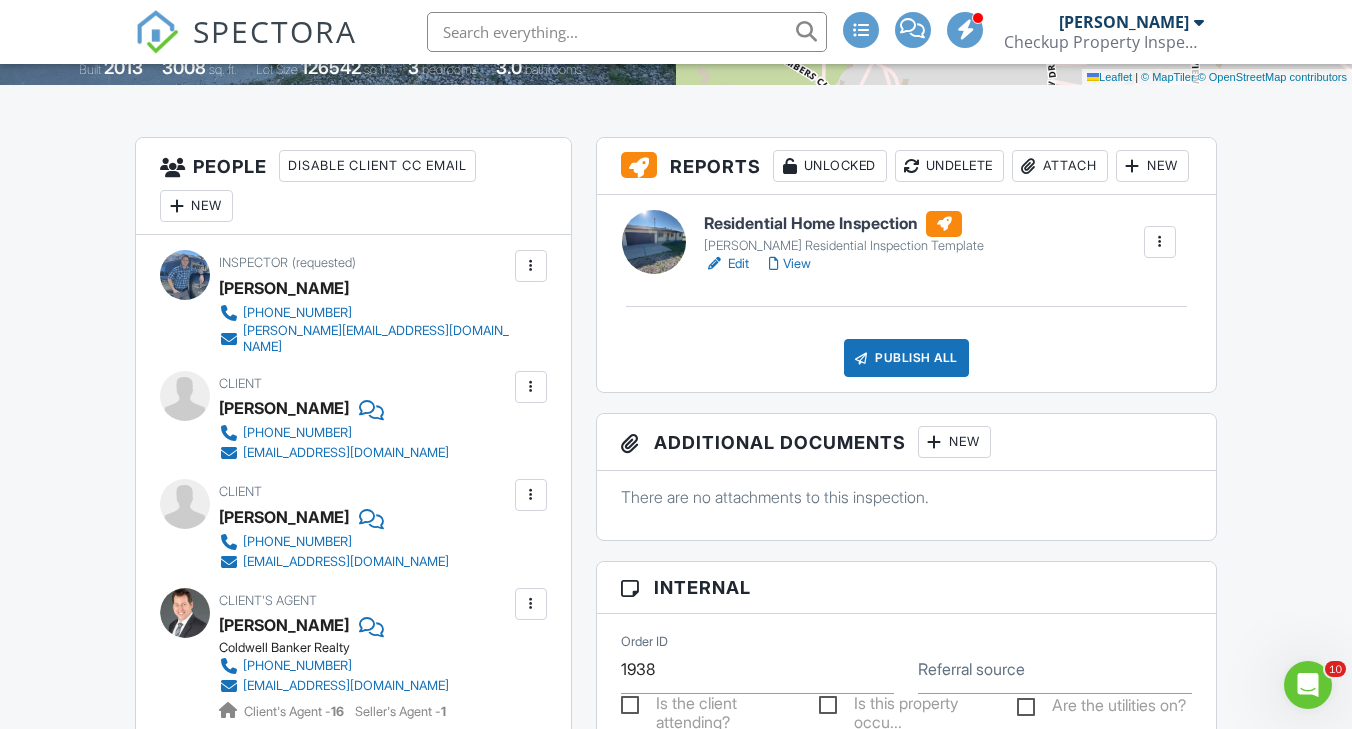 click on "View" at bounding box center (790, 264) 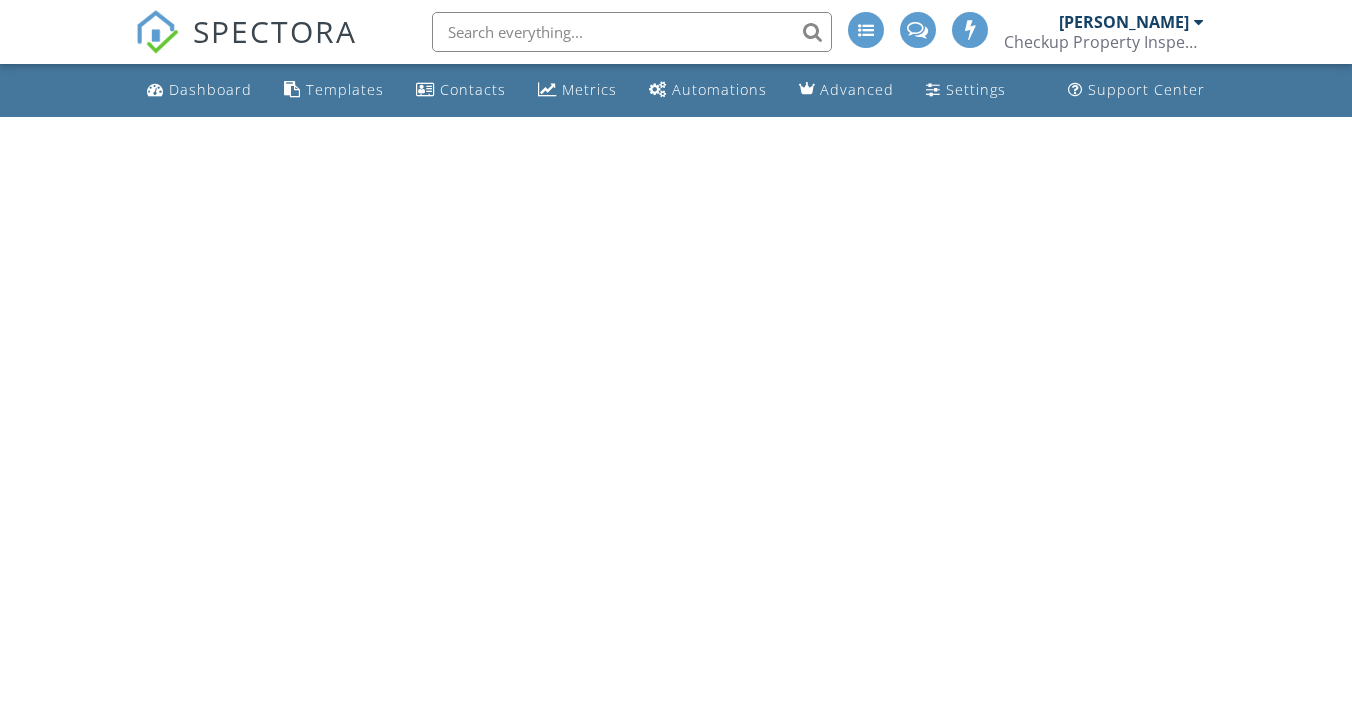 scroll, scrollTop: 0, scrollLeft: 0, axis: both 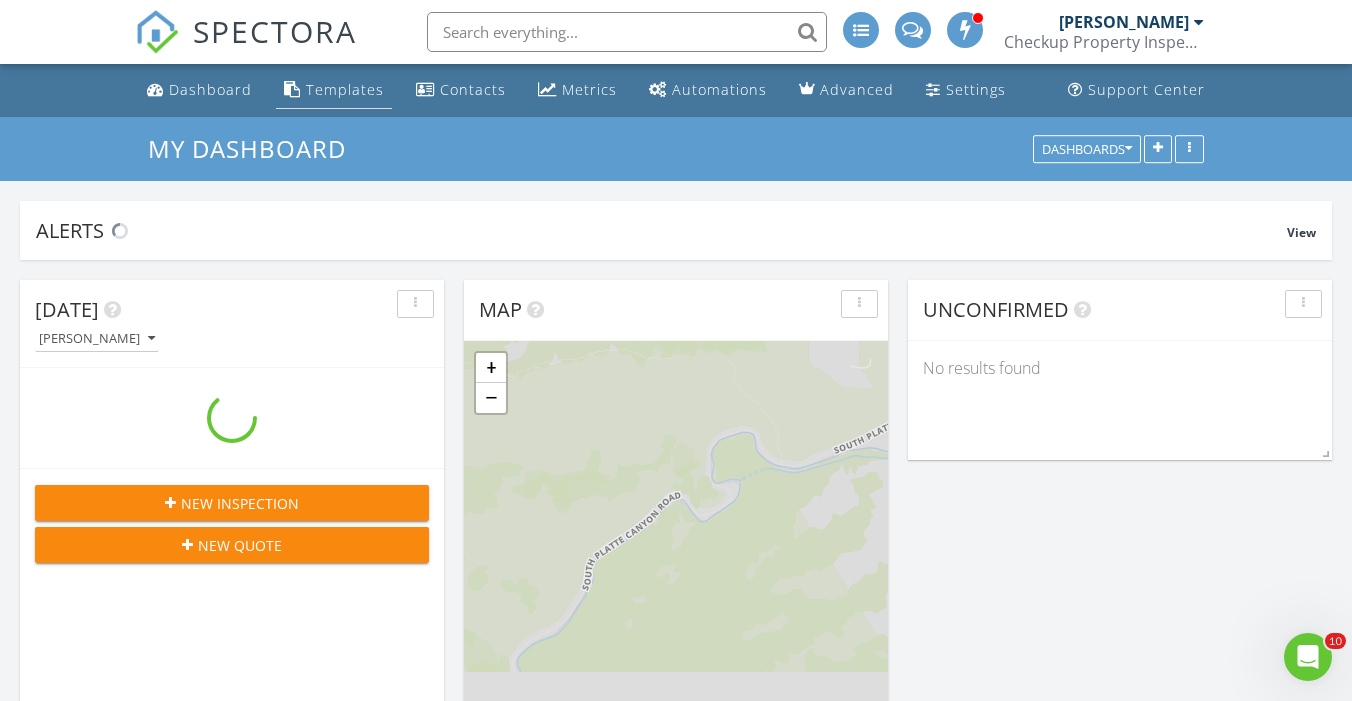 click on "Templates" at bounding box center (345, 89) 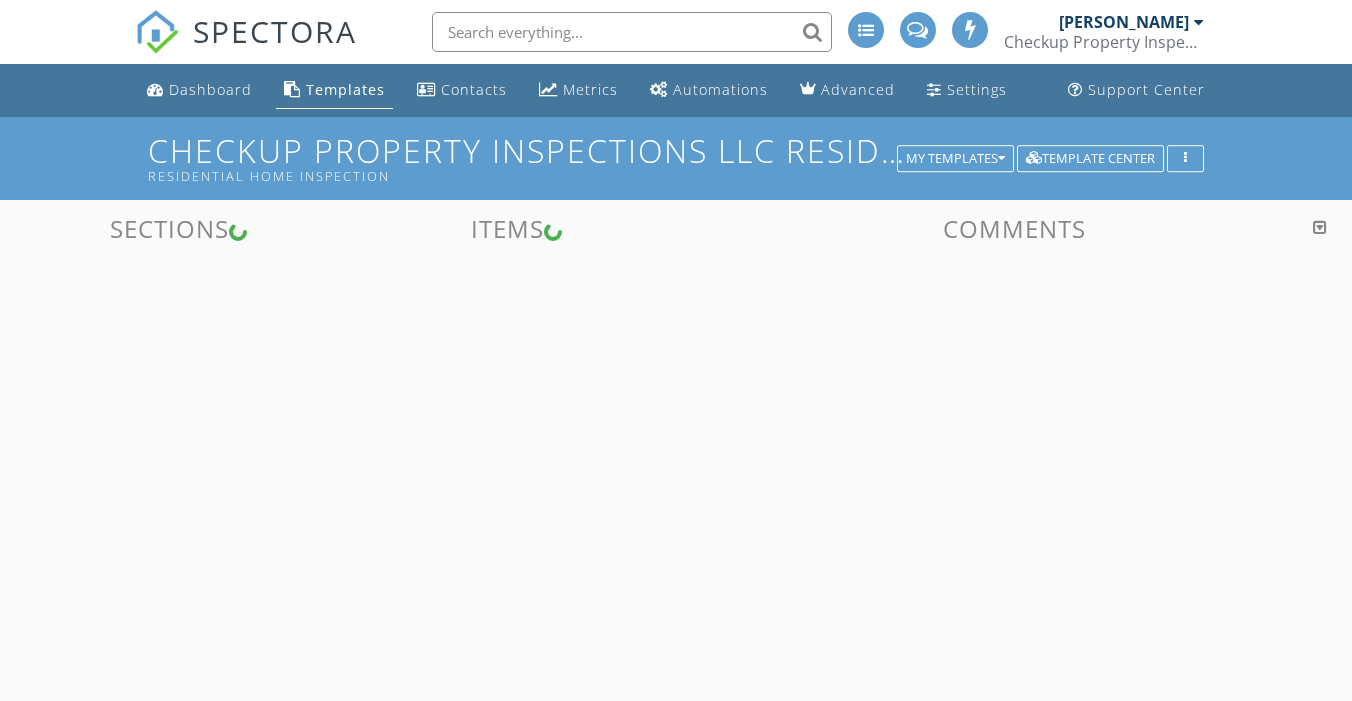 scroll, scrollTop: 0, scrollLeft: 0, axis: both 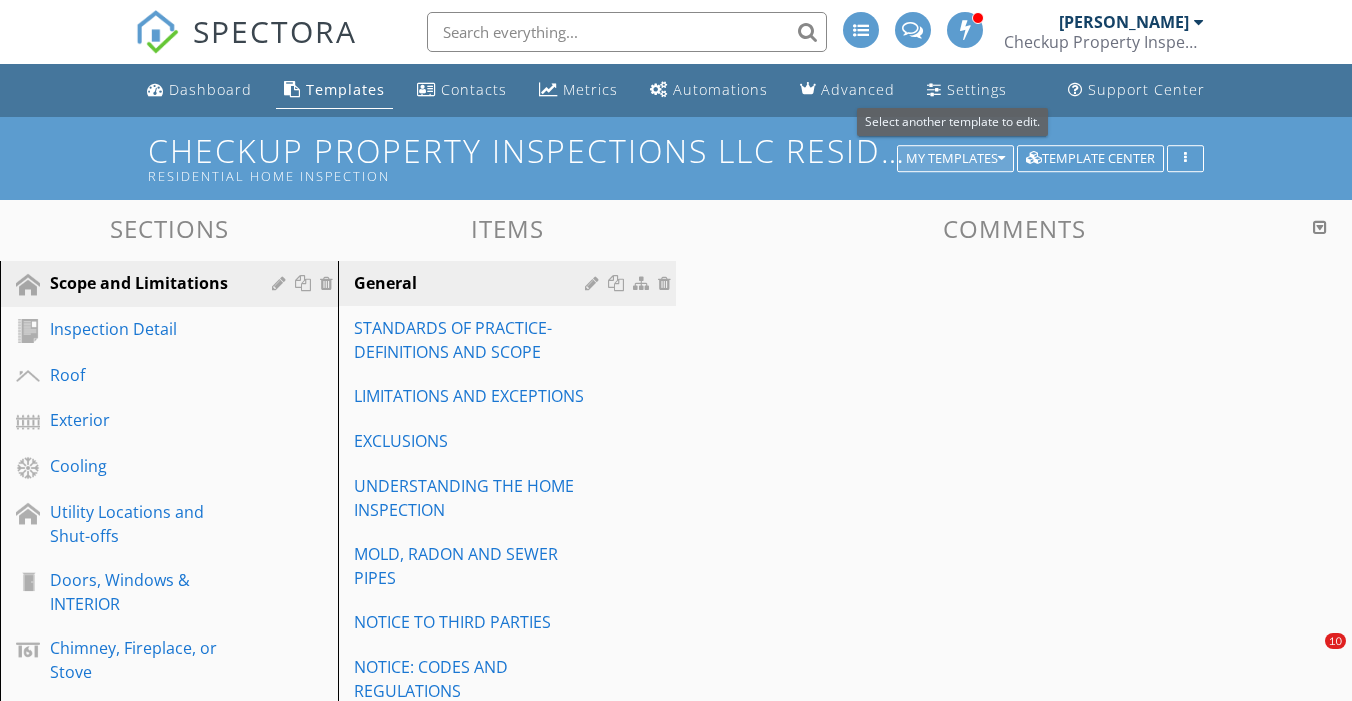 click on "My Templates" at bounding box center [955, 159] 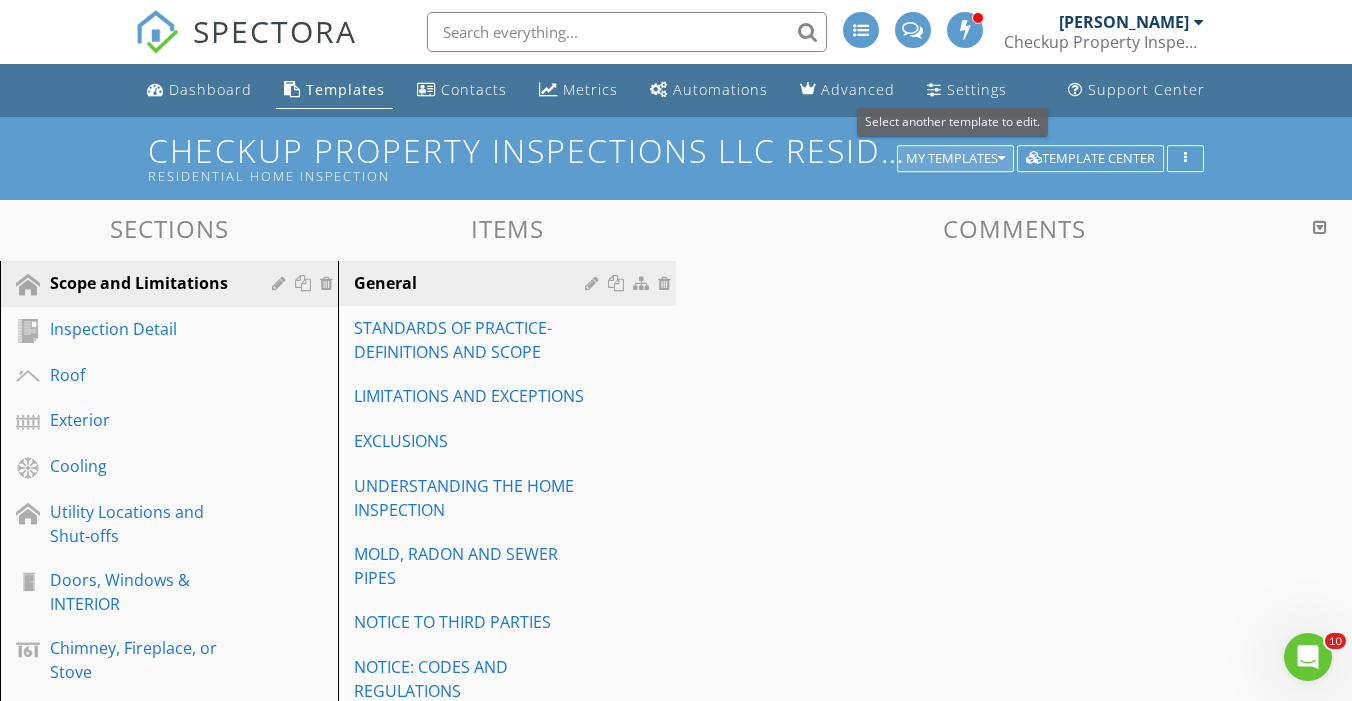 scroll, scrollTop: 0, scrollLeft: 0, axis: both 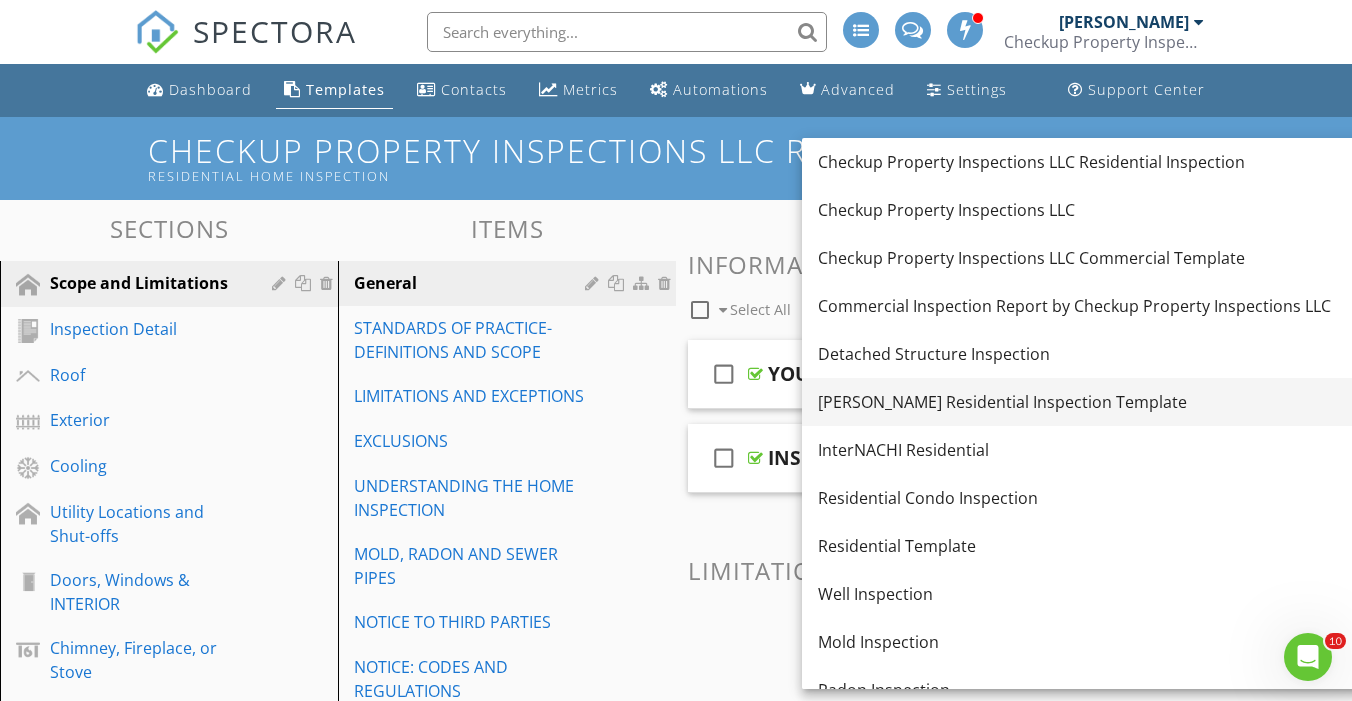 click on "[PERSON_NAME] Residential Inspection Template" at bounding box center (1148, 402) 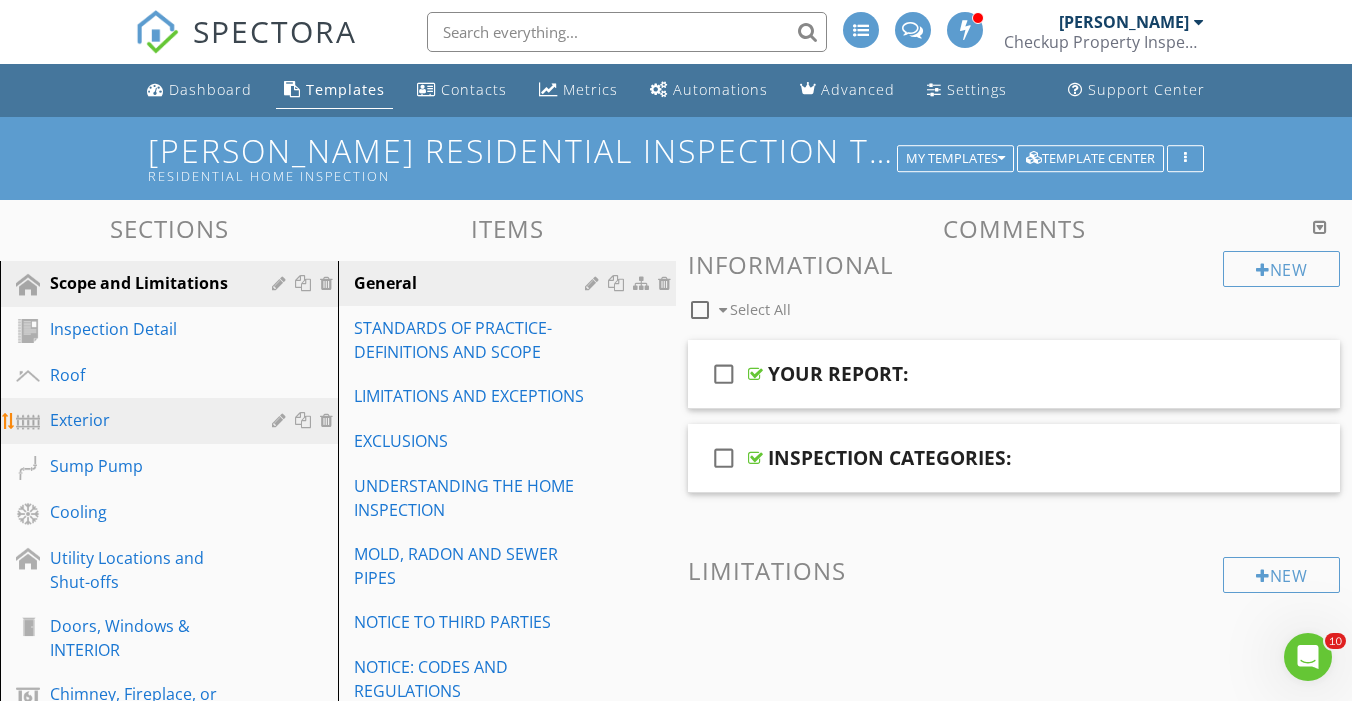 click on "Exterior" at bounding box center [172, 421] 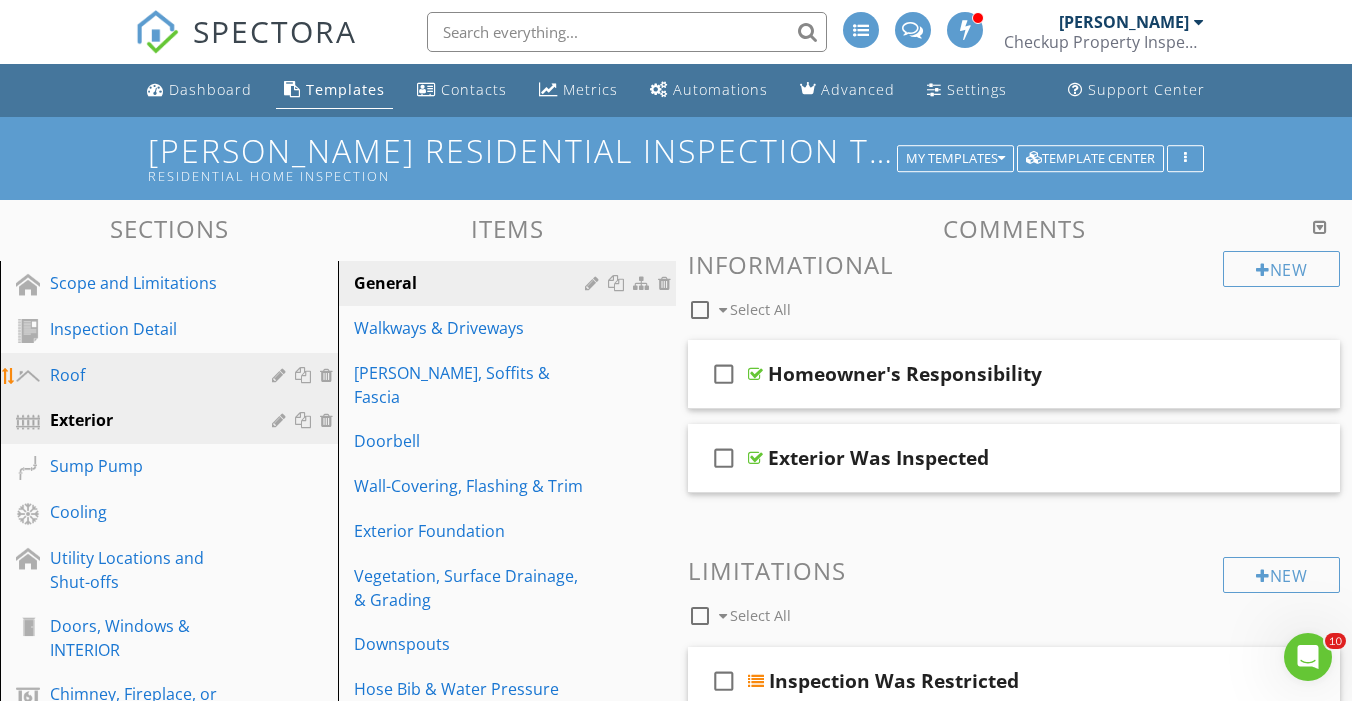 click on "Roof" at bounding box center (146, 375) 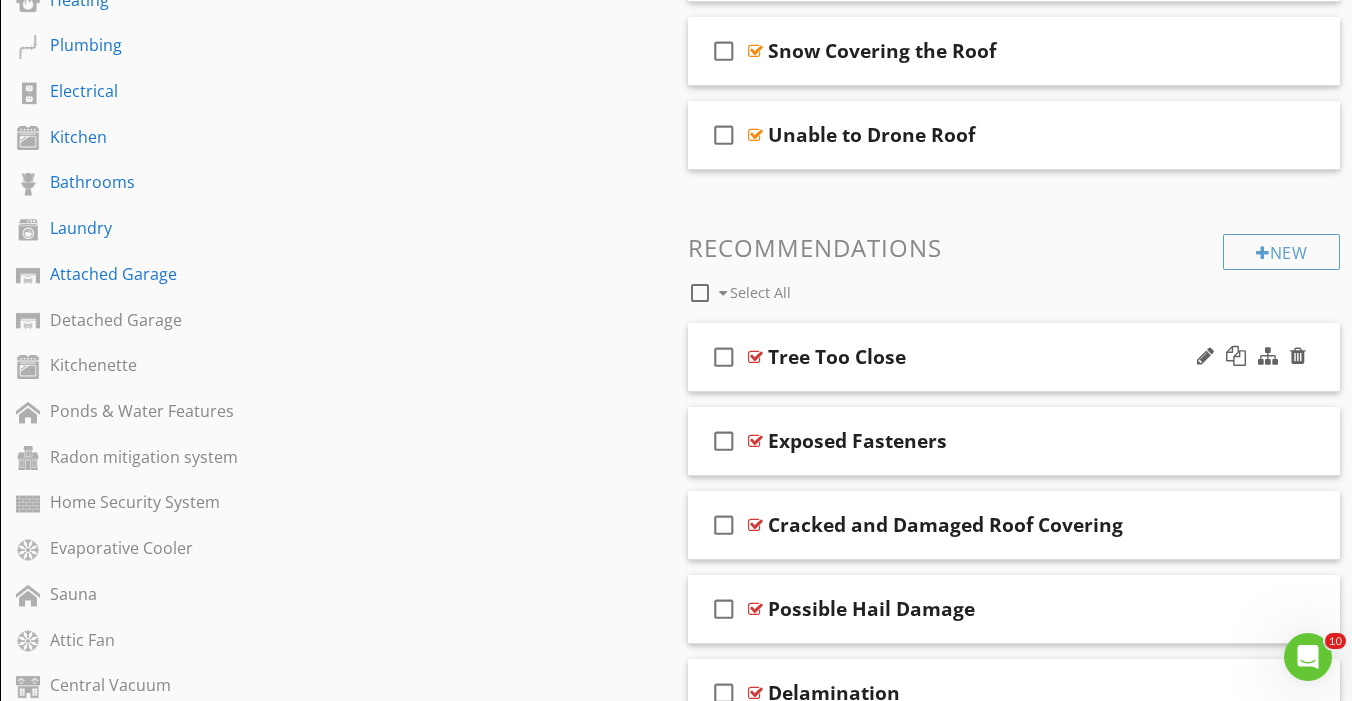 scroll, scrollTop: 975, scrollLeft: 0, axis: vertical 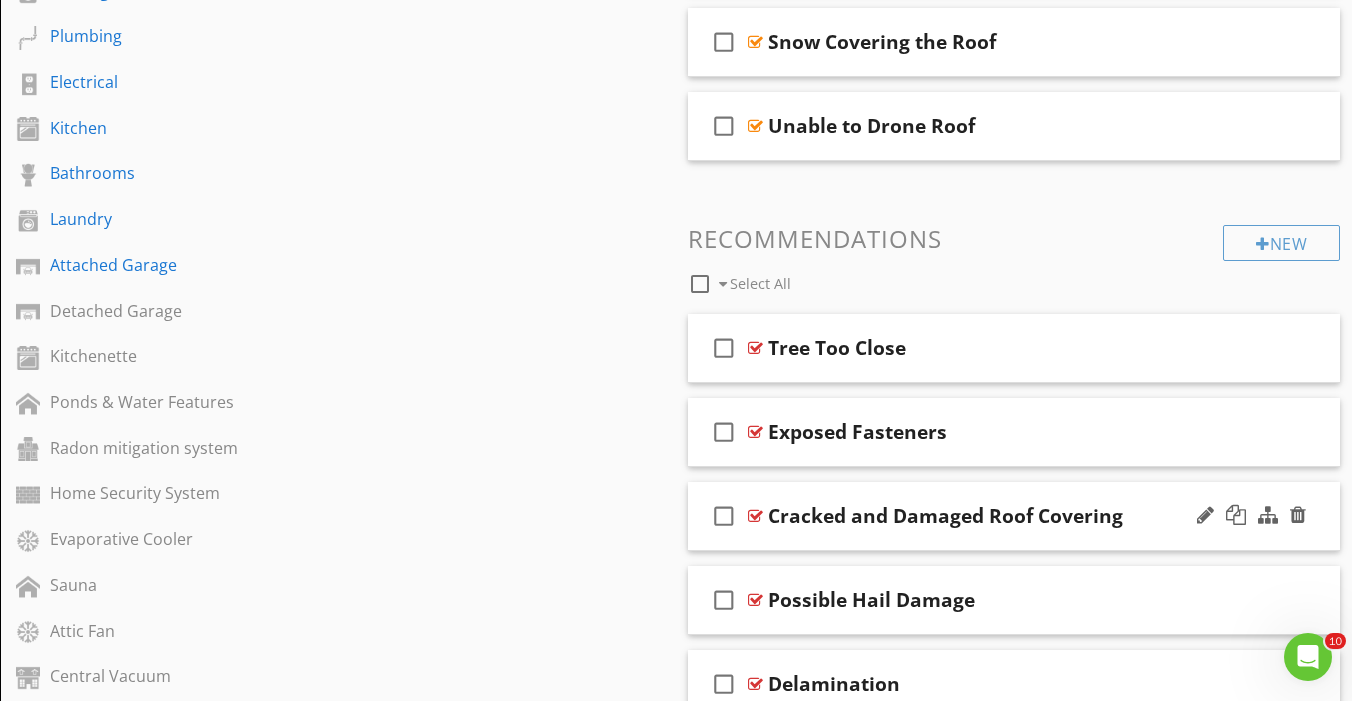 click on "check_box_outline_blank
Cracked and Damaged Roof Covering" at bounding box center (1014, 516) 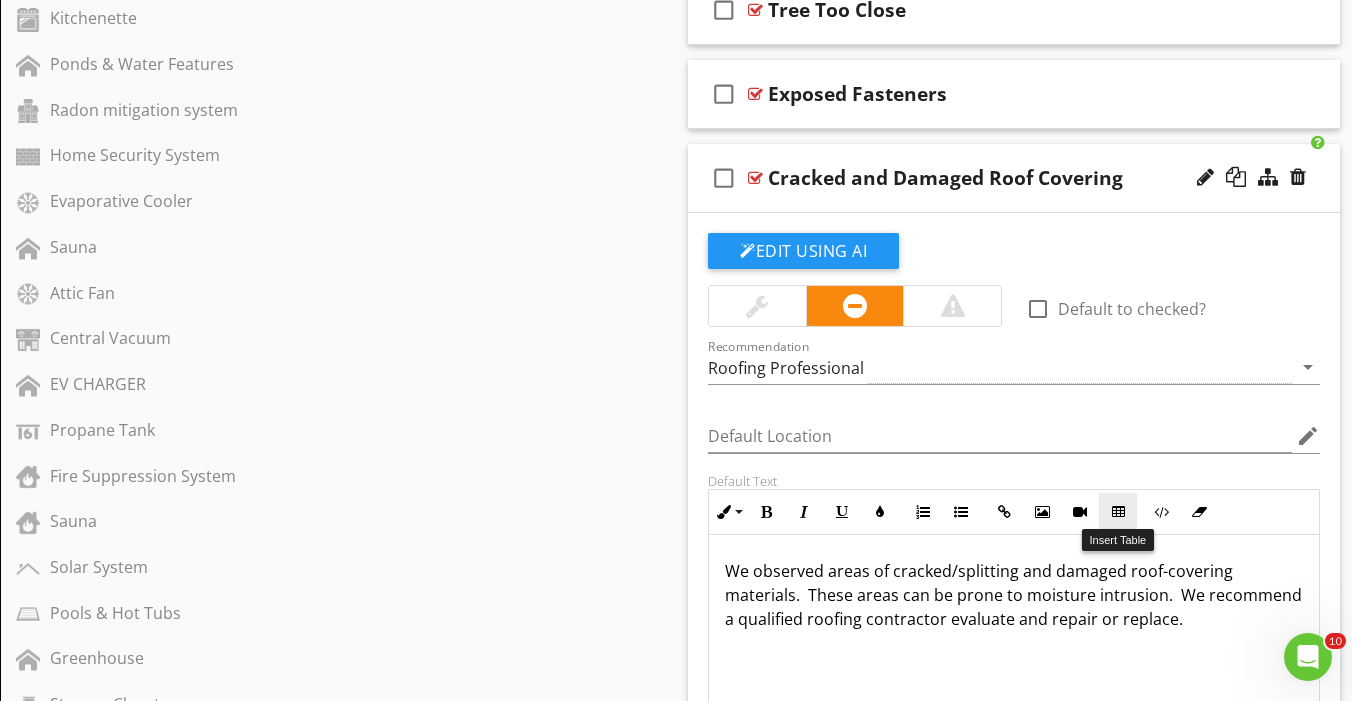 scroll, scrollTop: 1349, scrollLeft: 0, axis: vertical 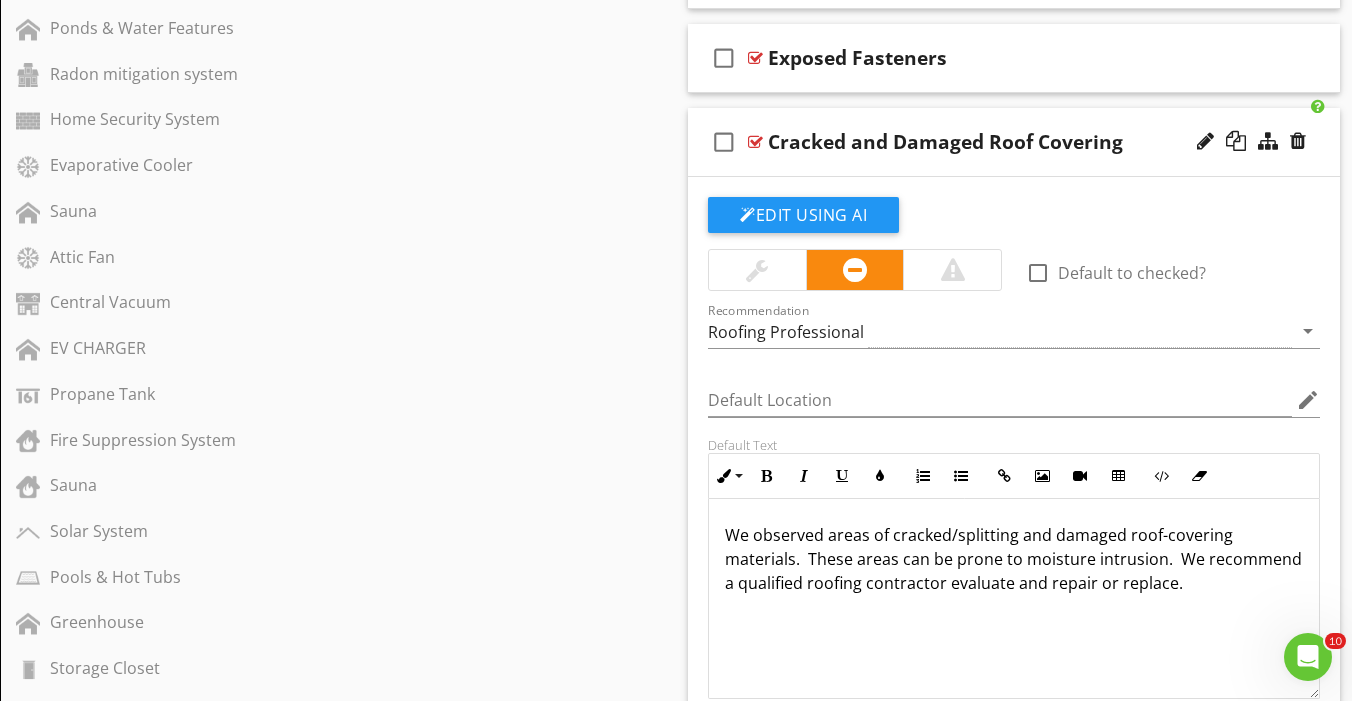 click on "We observed areas of cracked/splitting and damaged roof-covering materials.  These areas can be prone to moisture intrusion.  We recommend a qualified roofing contractor evaluate and repair or replace." at bounding box center [1014, 559] 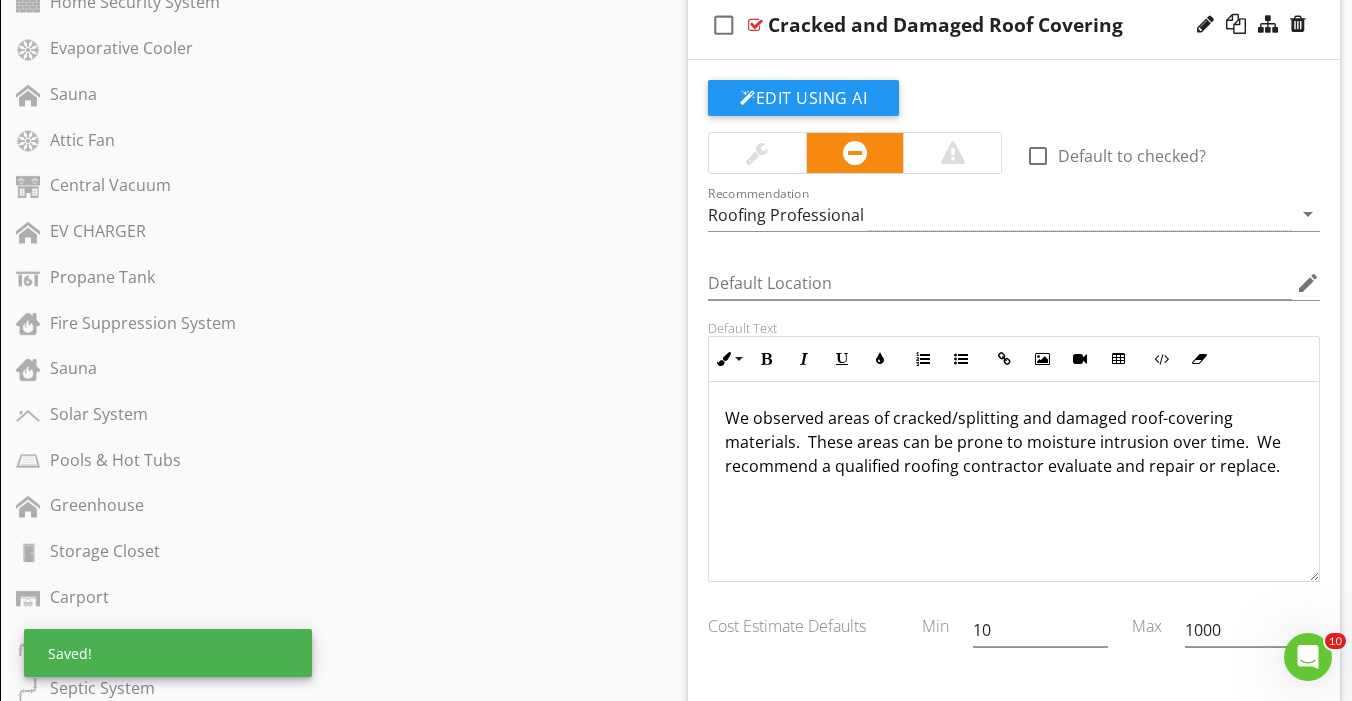 scroll, scrollTop: 1395, scrollLeft: 0, axis: vertical 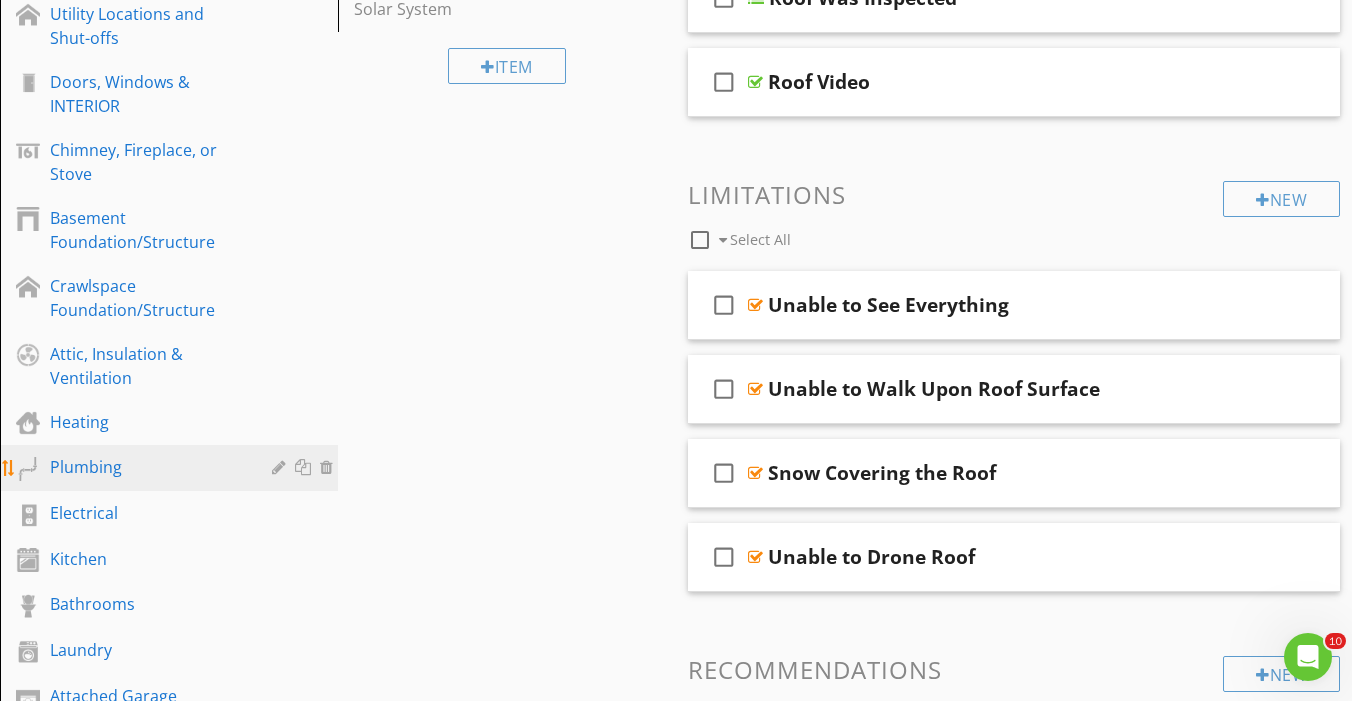 click on "Plumbing" at bounding box center [146, 467] 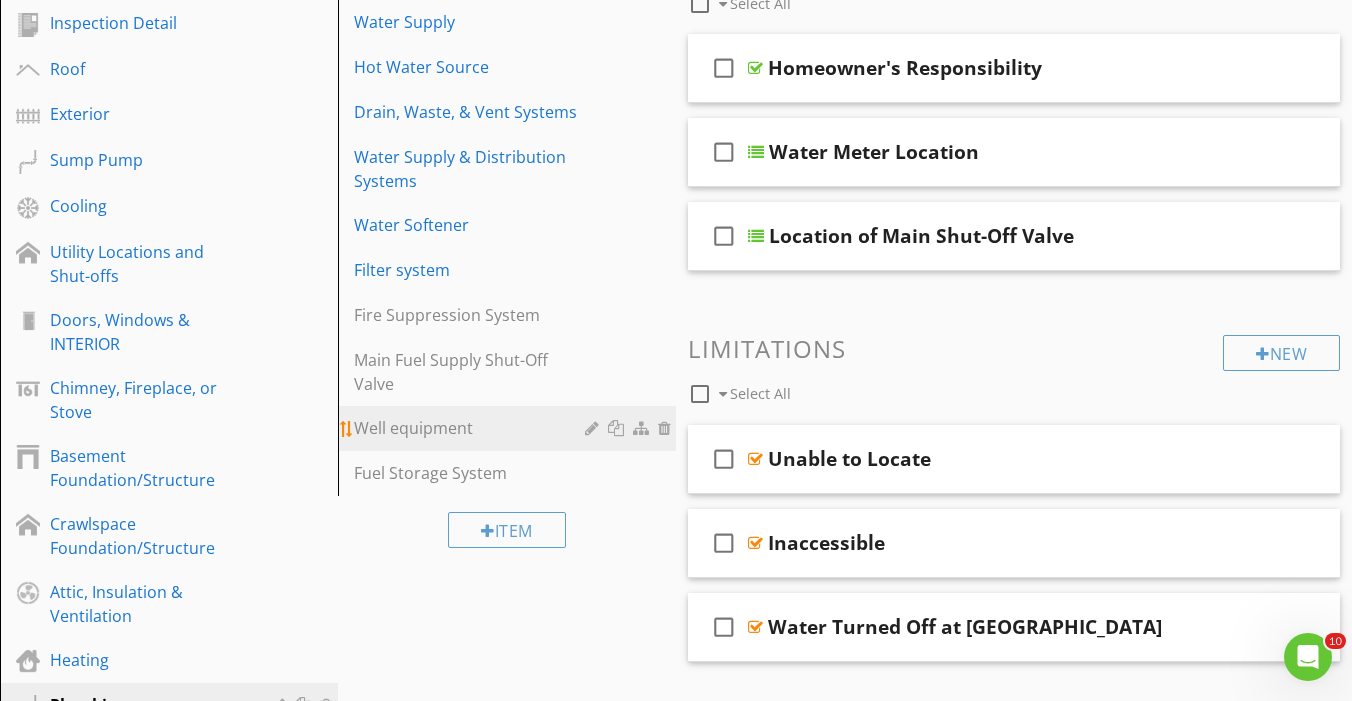 scroll, scrollTop: 290, scrollLeft: 0, axis: vertical 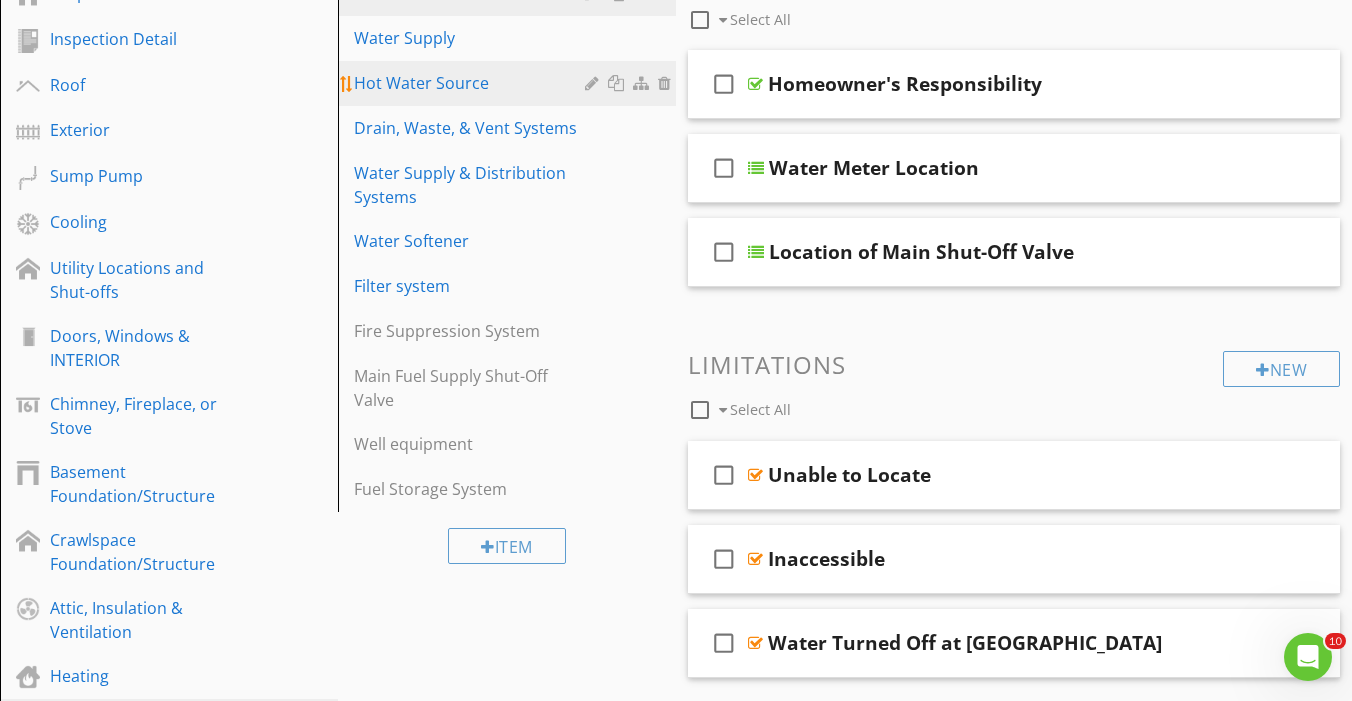 click on "Hot Water Source" at bounding box center [472, 83] 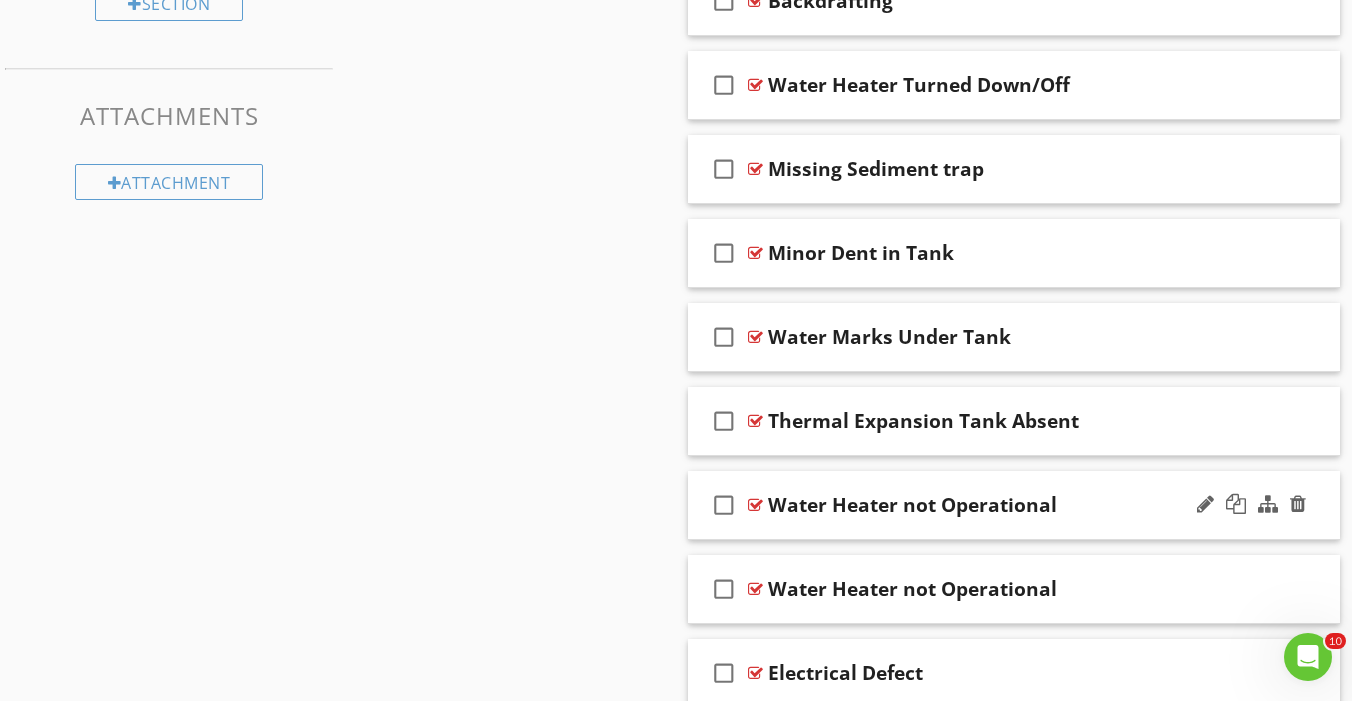 scroll, scrollTop: 2604, scrollLeft: 0, axis: vertical 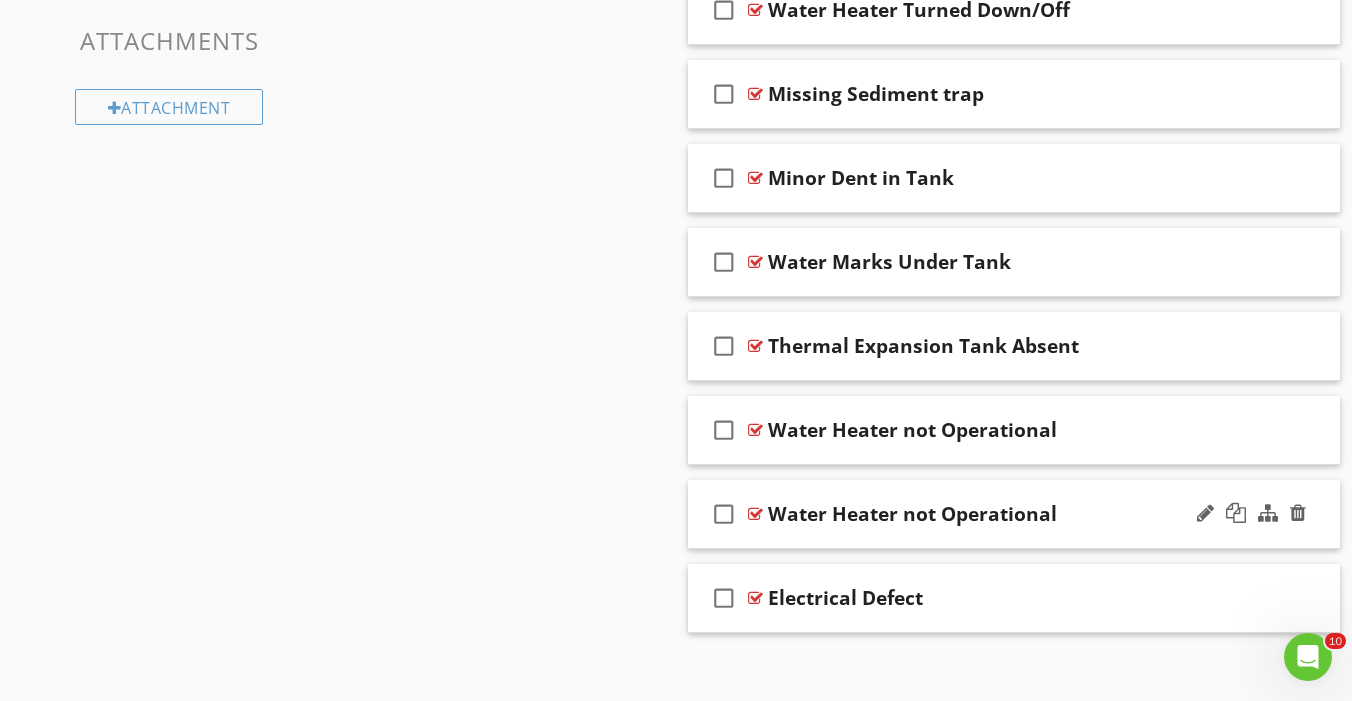 click on "Water Heater not Operational" at bounding box center (997, 514) 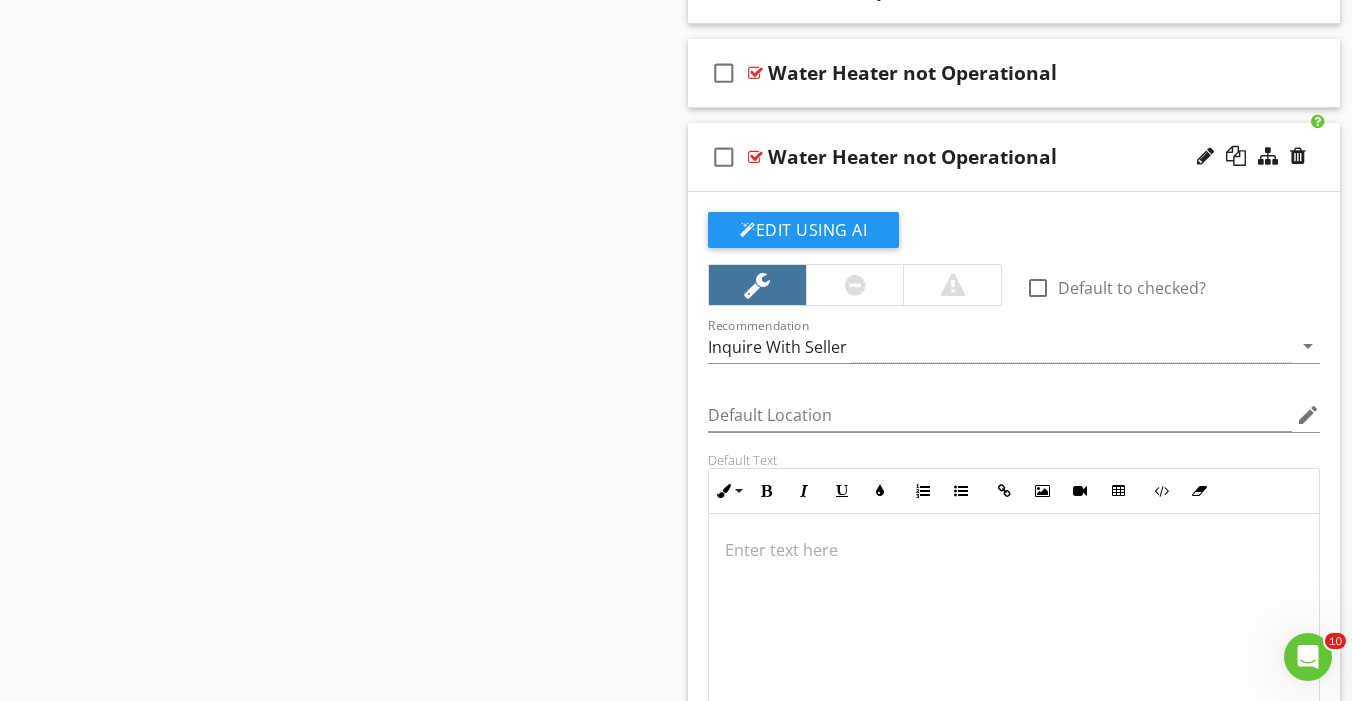 scroll, scrollTop: 2950, scrollLeft: 0, axis: vertical 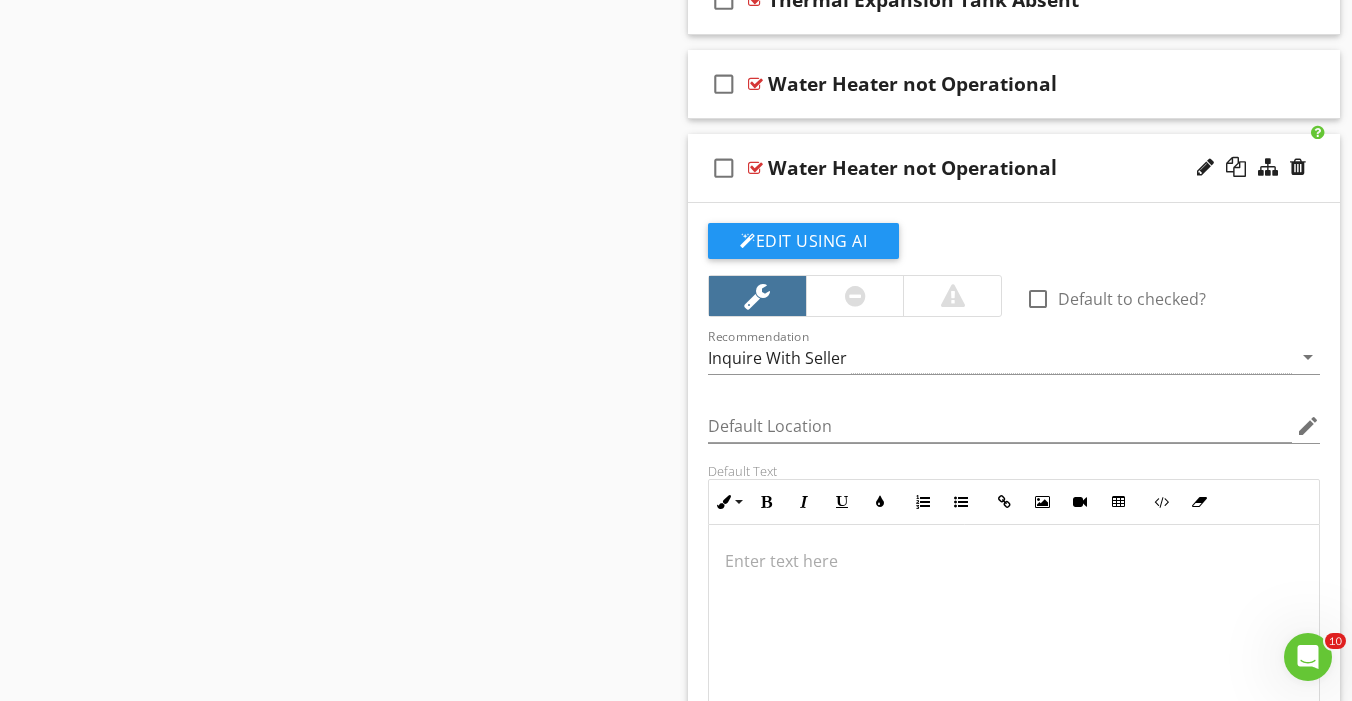 click at bounding box center [1251, 168] 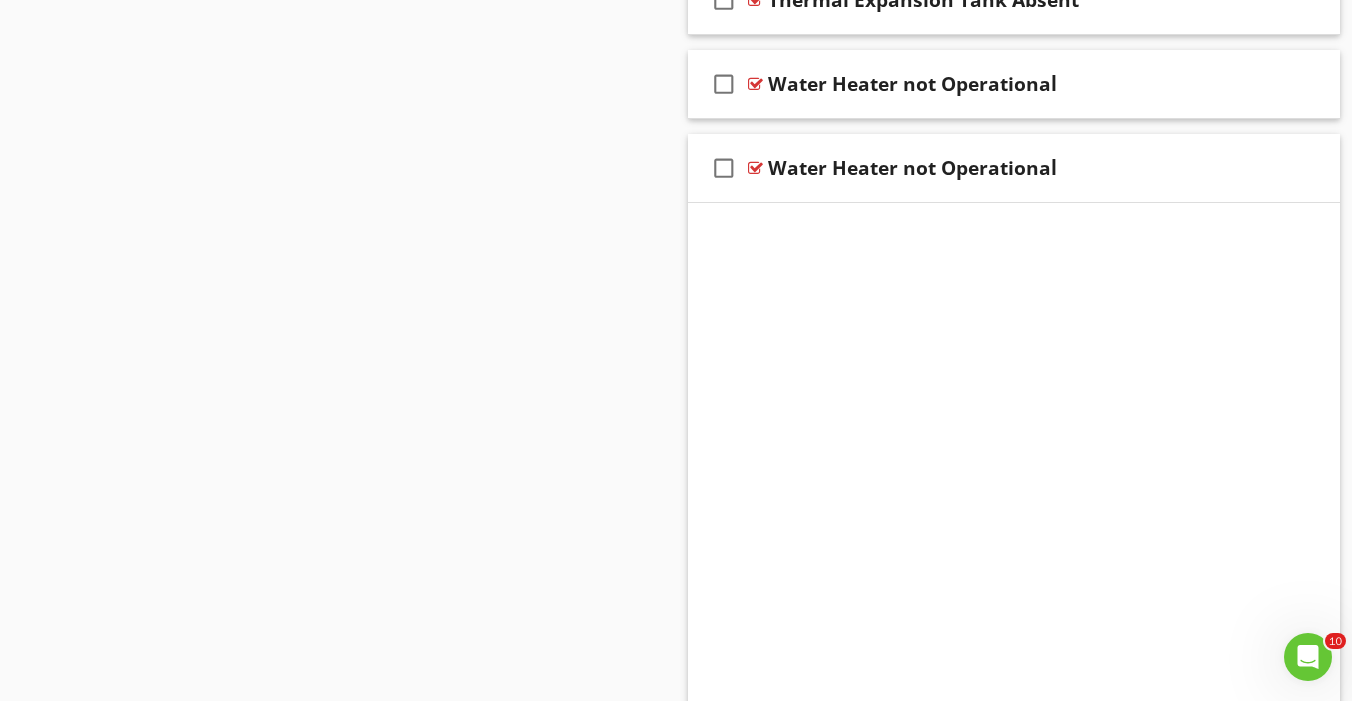 scroll, scrollTop: 2618, scrollLeft: 0, axis: vertical 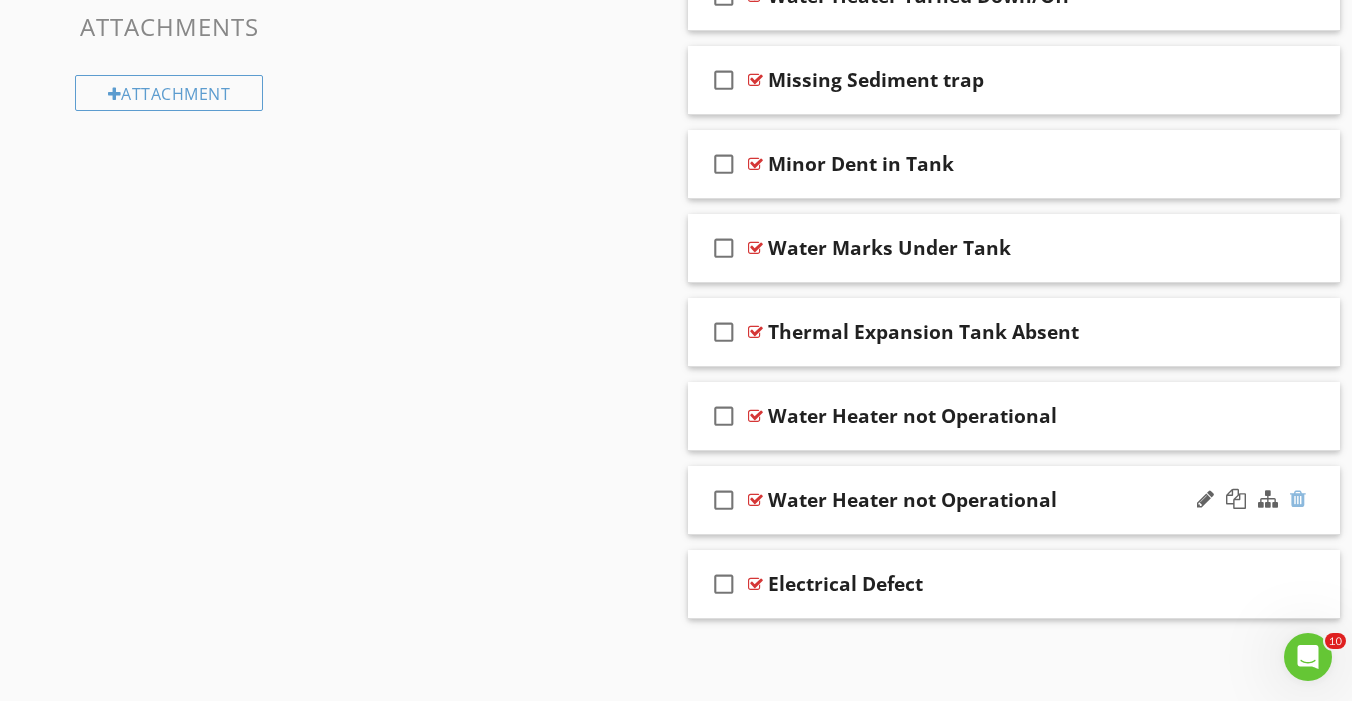 click at bounding box center (1298, 499) 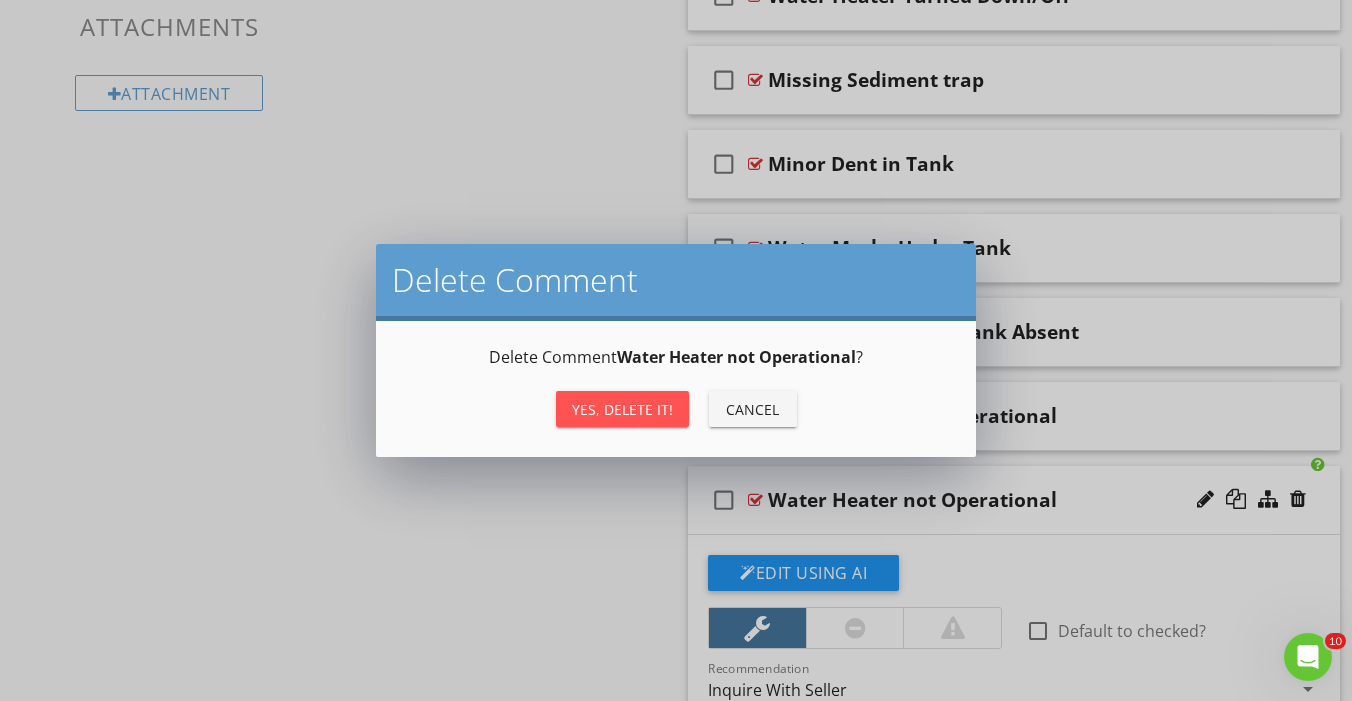 click on "Yes, Delete it!" at bounding box center (622, 409) 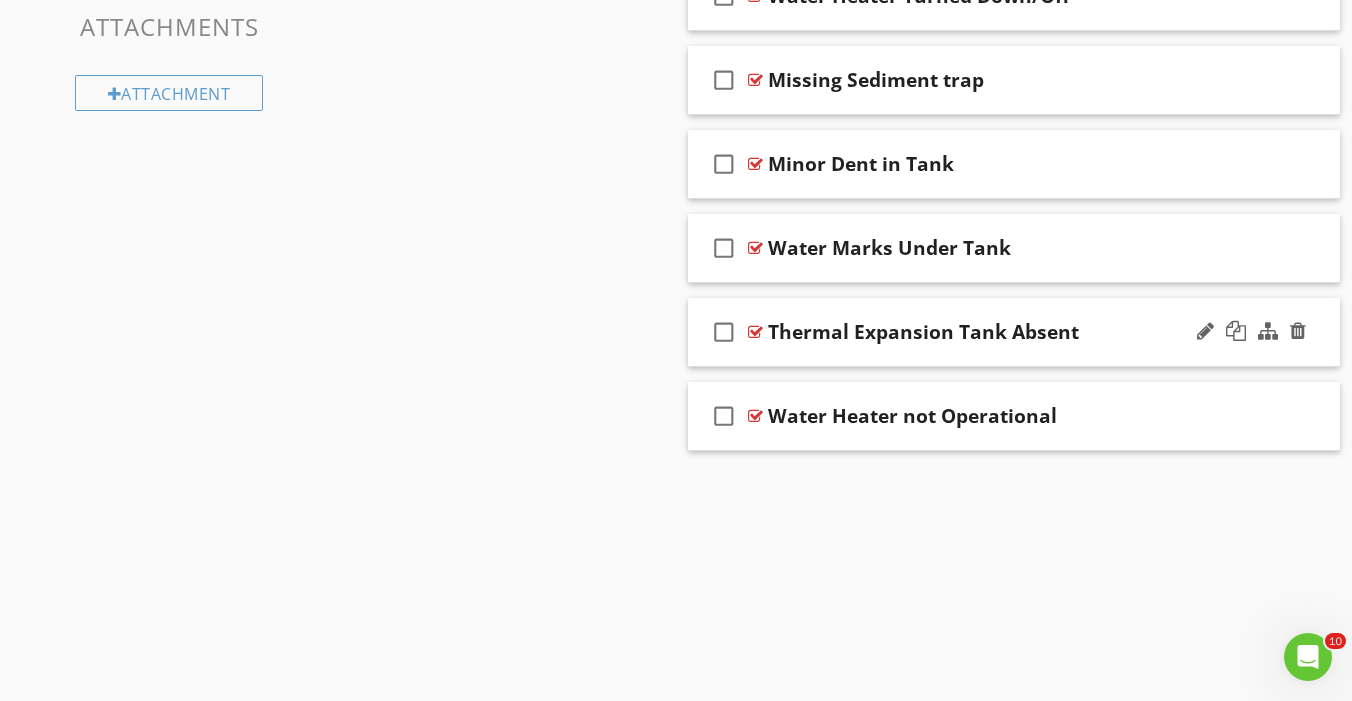 scroll, scrollTop: 2534, scrollLeft: 0, axis: vertical 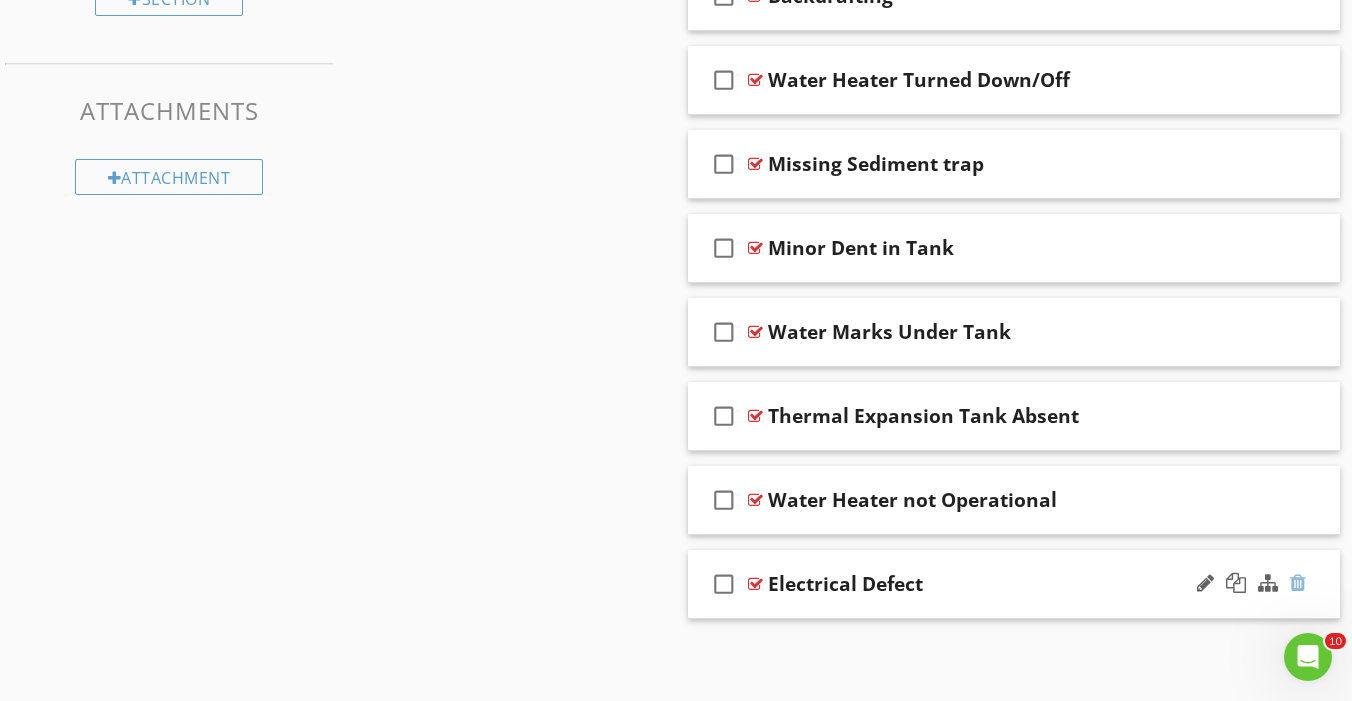 click at bounding box center [1298, 583] 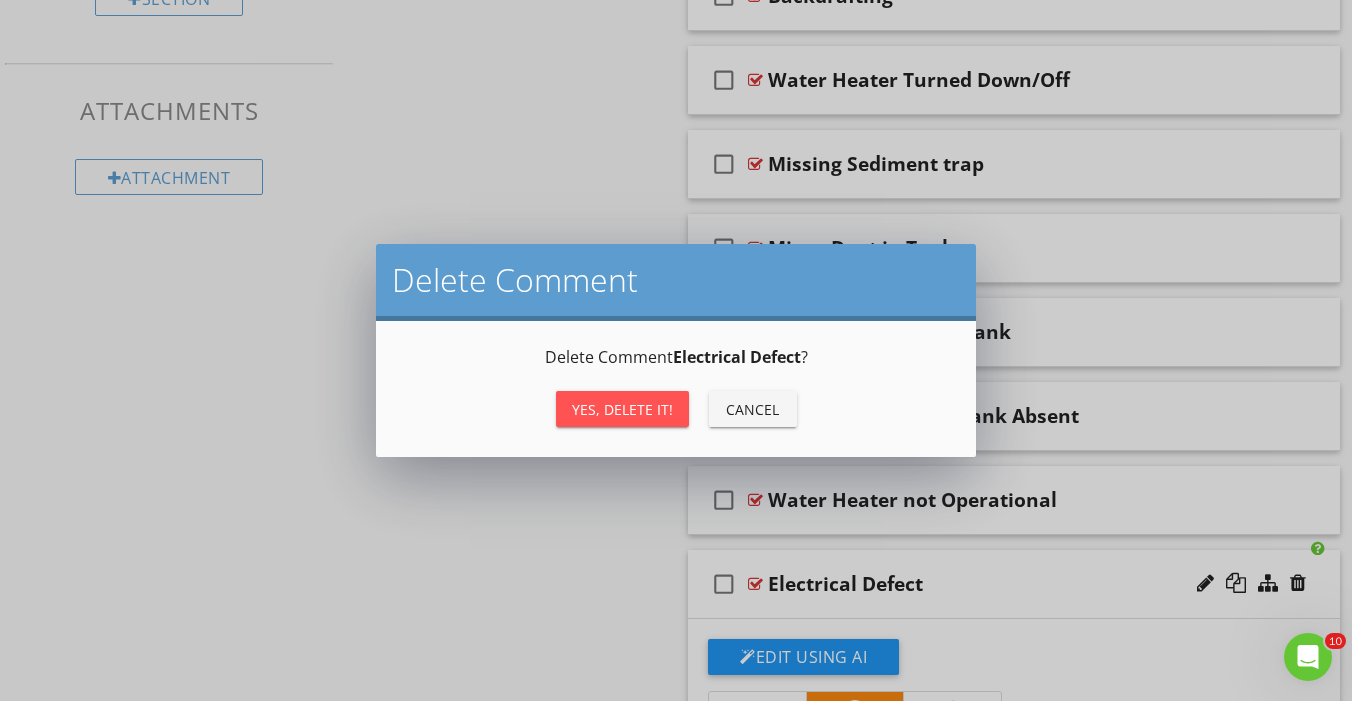 click on "Yes, Delete it!" at bounding box center [622, 409] 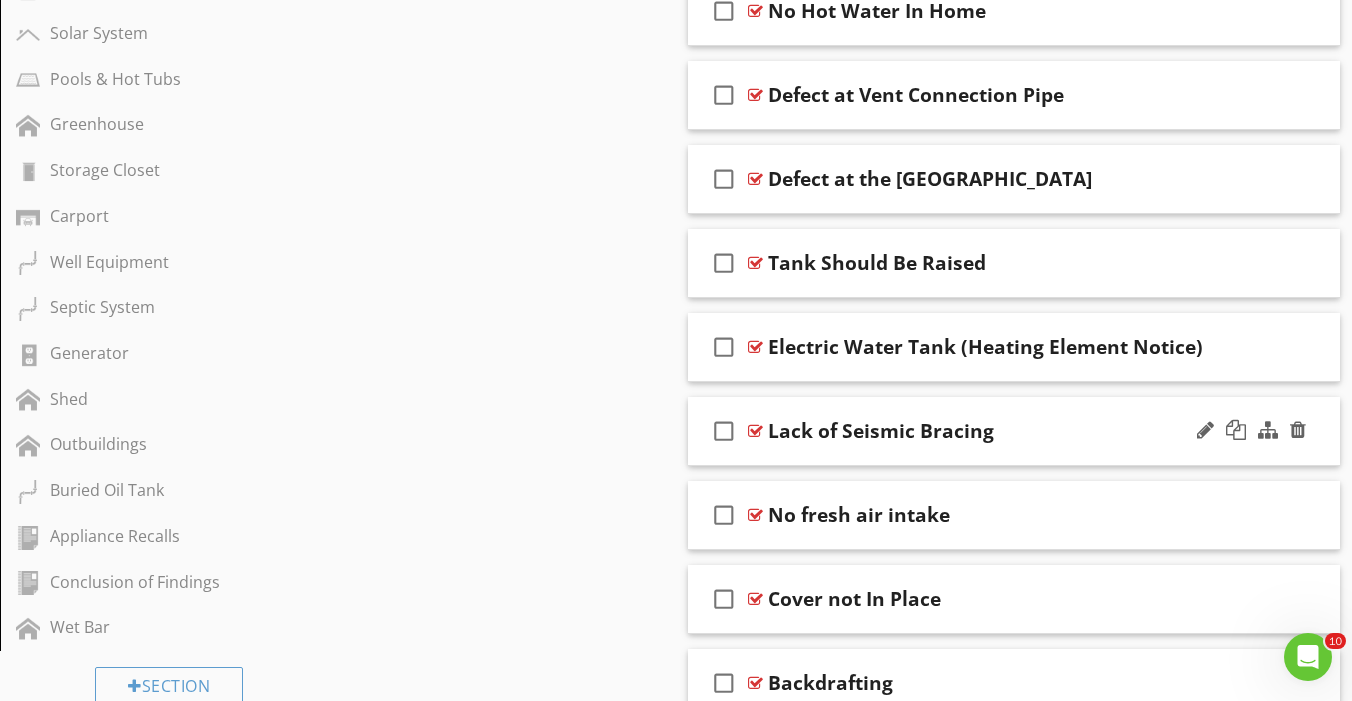 scroll, scrollTop: 1836, scrollLeft: 0, axis: vertical 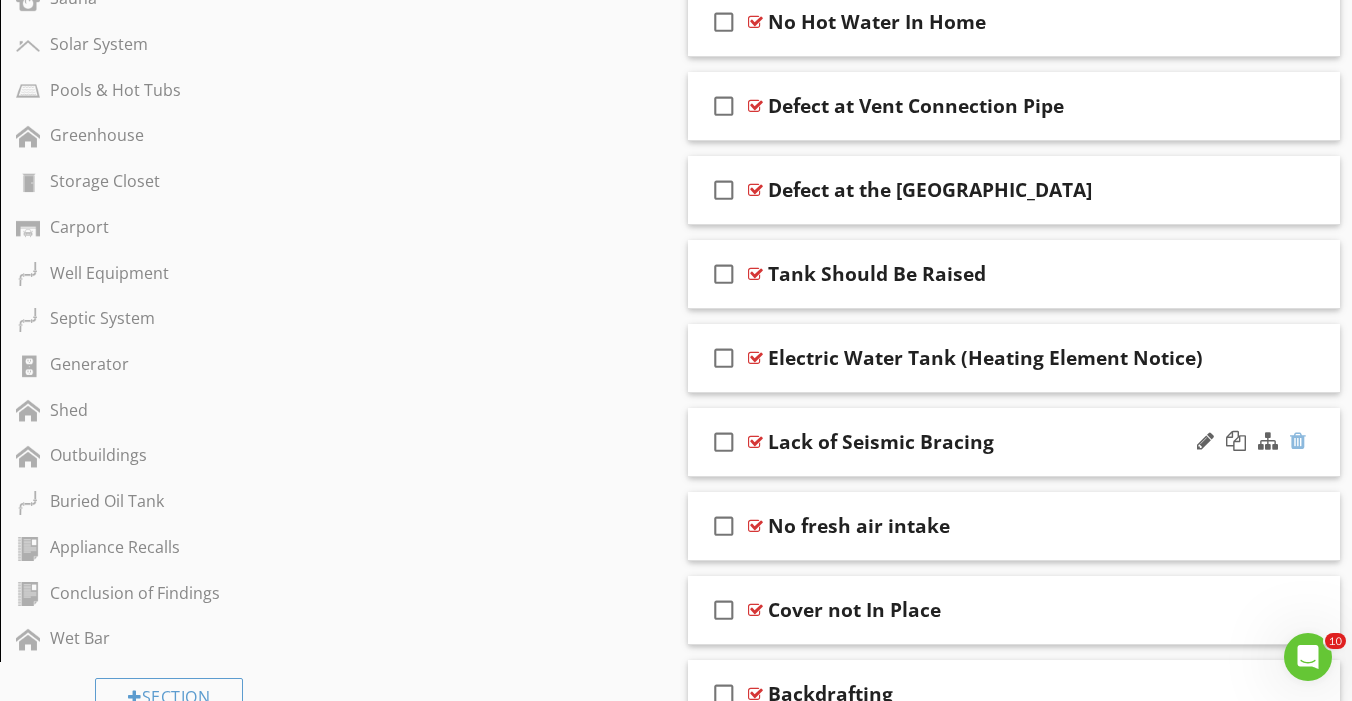 click at bounding box center (1298, 441) 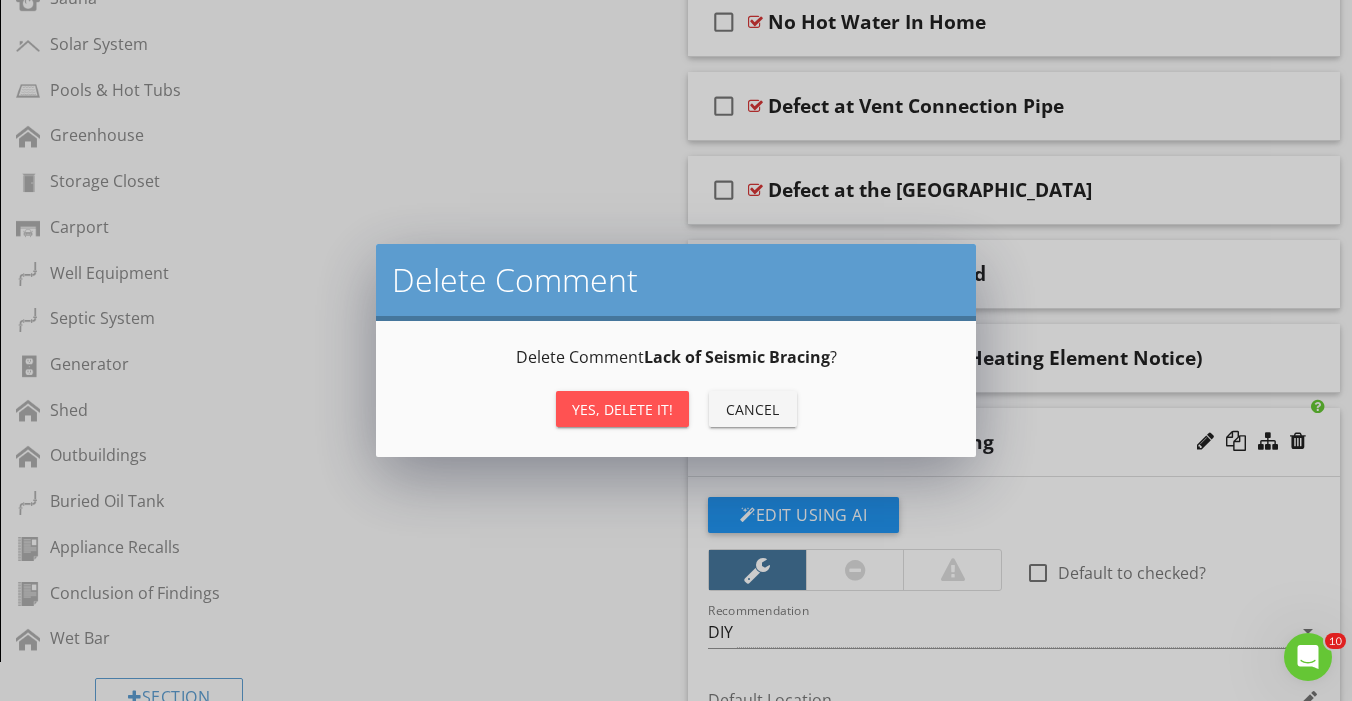 click on "Yes, Delete it!" at bounding box center (622, 409) 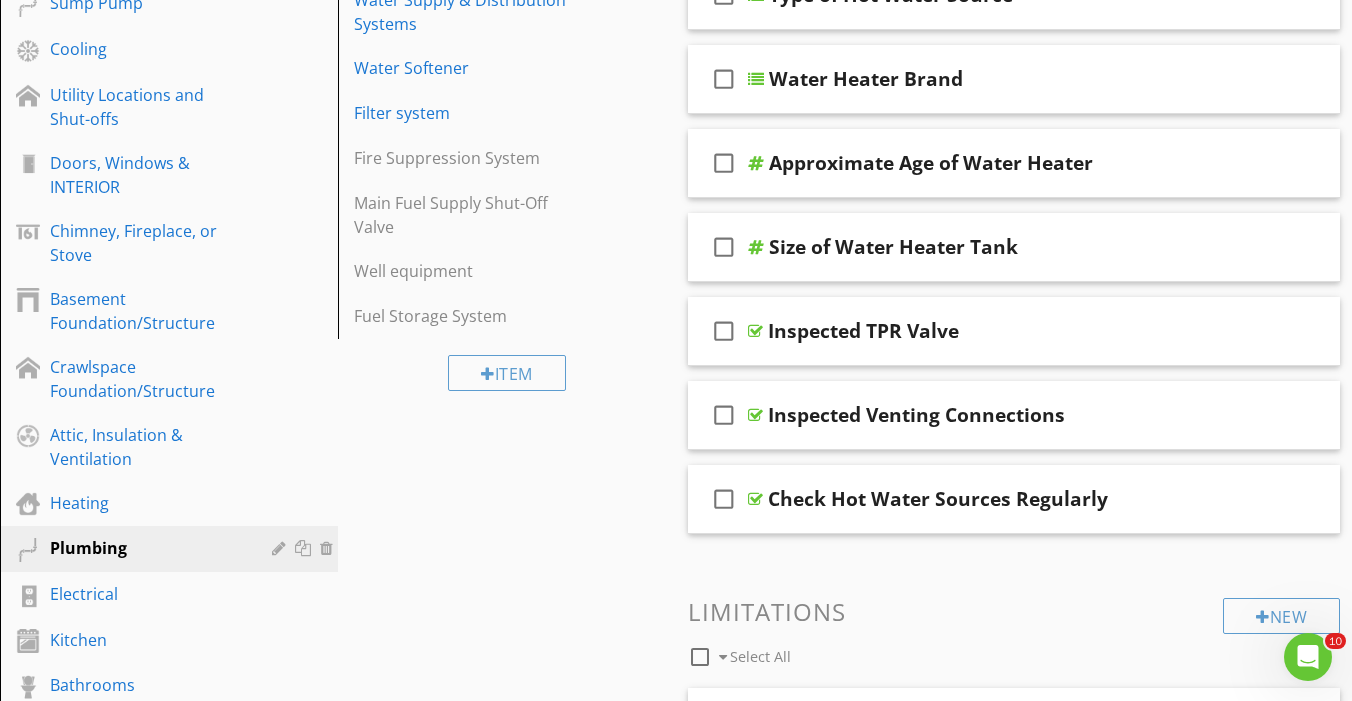 scroll, scrollTop: 474, scrollLeft: 0, axis: vertical 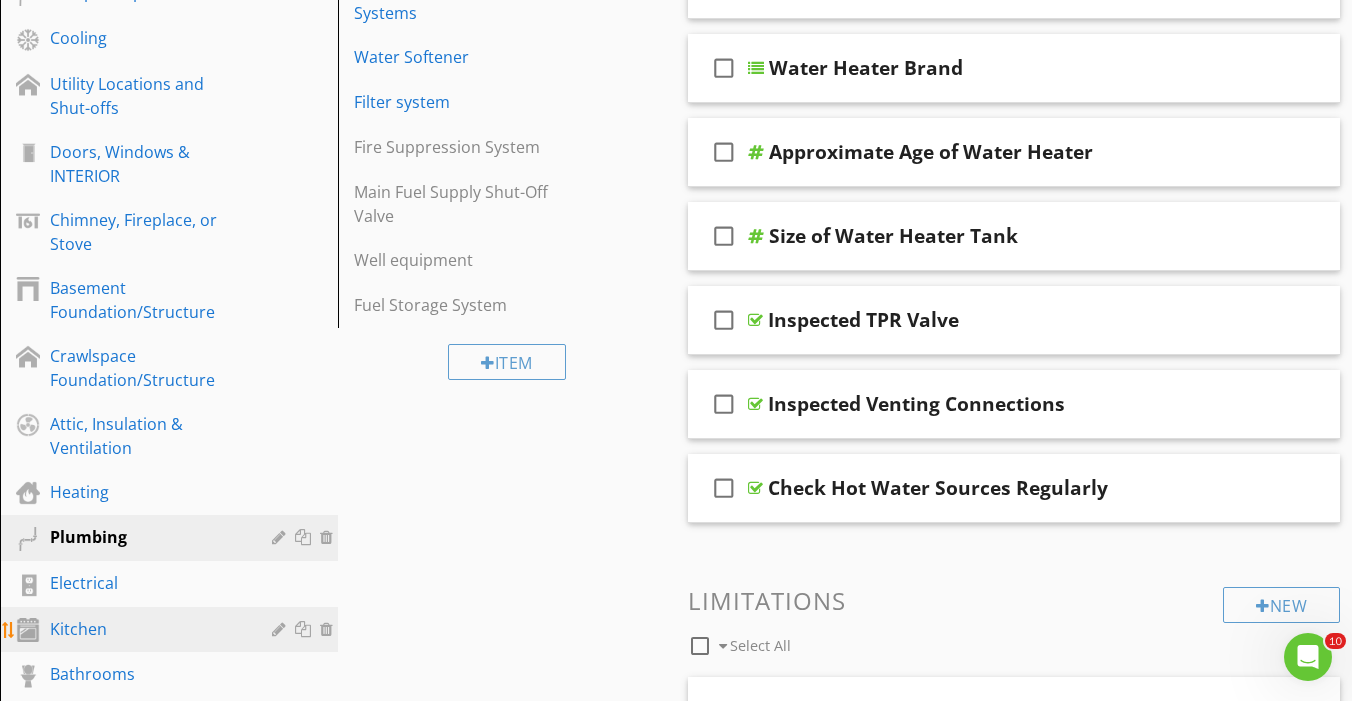 click on "Kitchen" at bounding box center (146, 629) 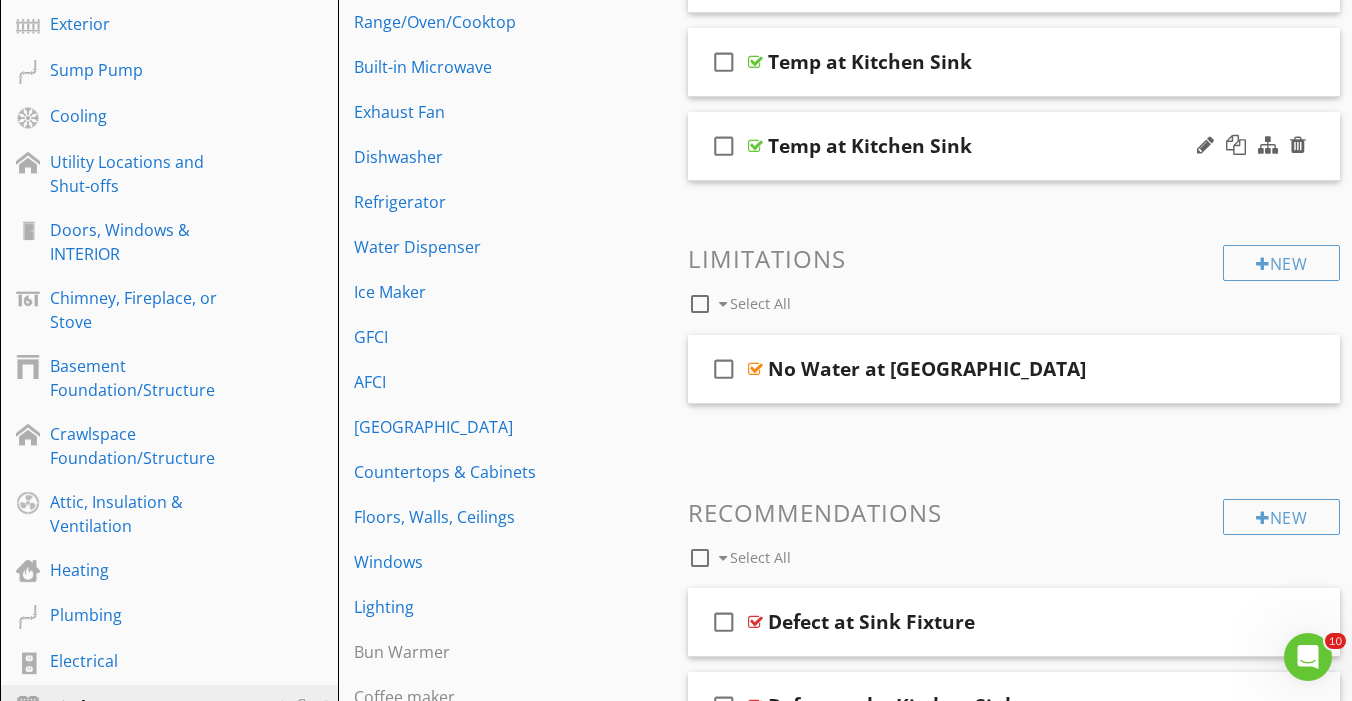 scroll, scrollTop: 370, scrollLeft: 0, axis: vertical 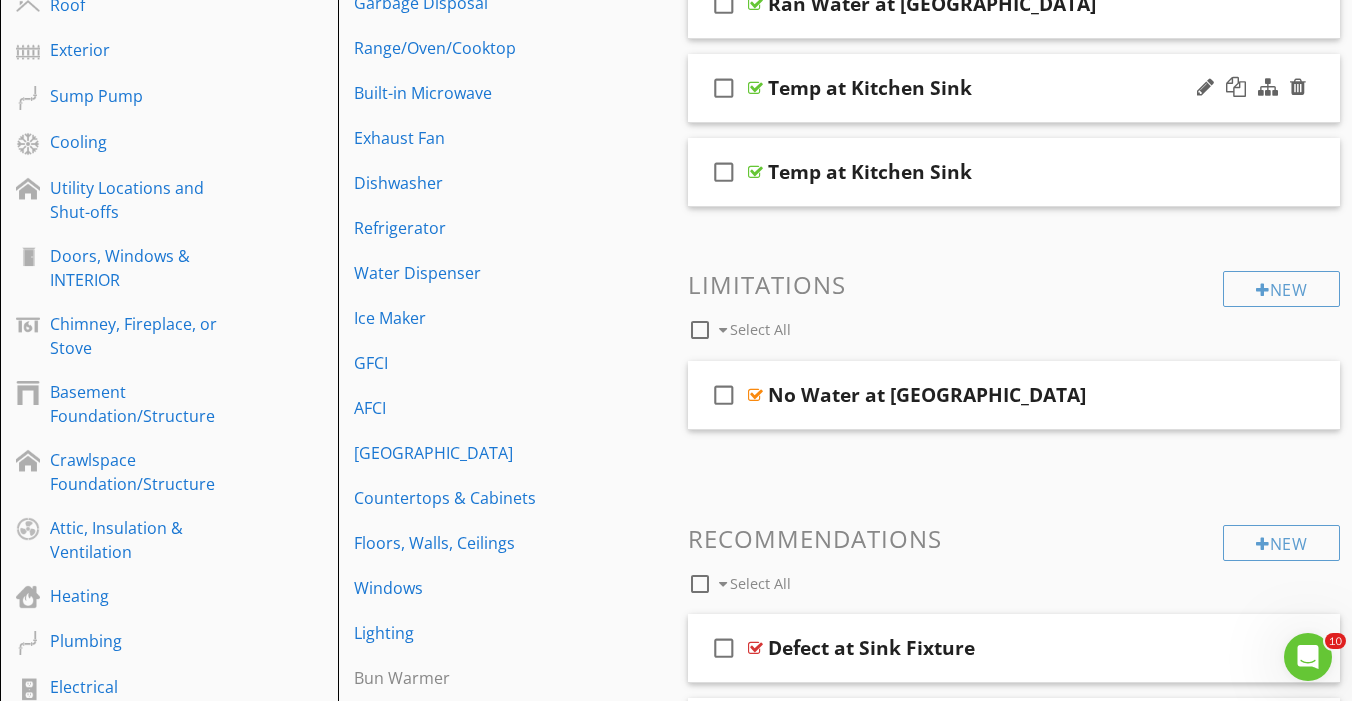 click on "Temp at Kitchen Sink" at bounding box center [997, 88] 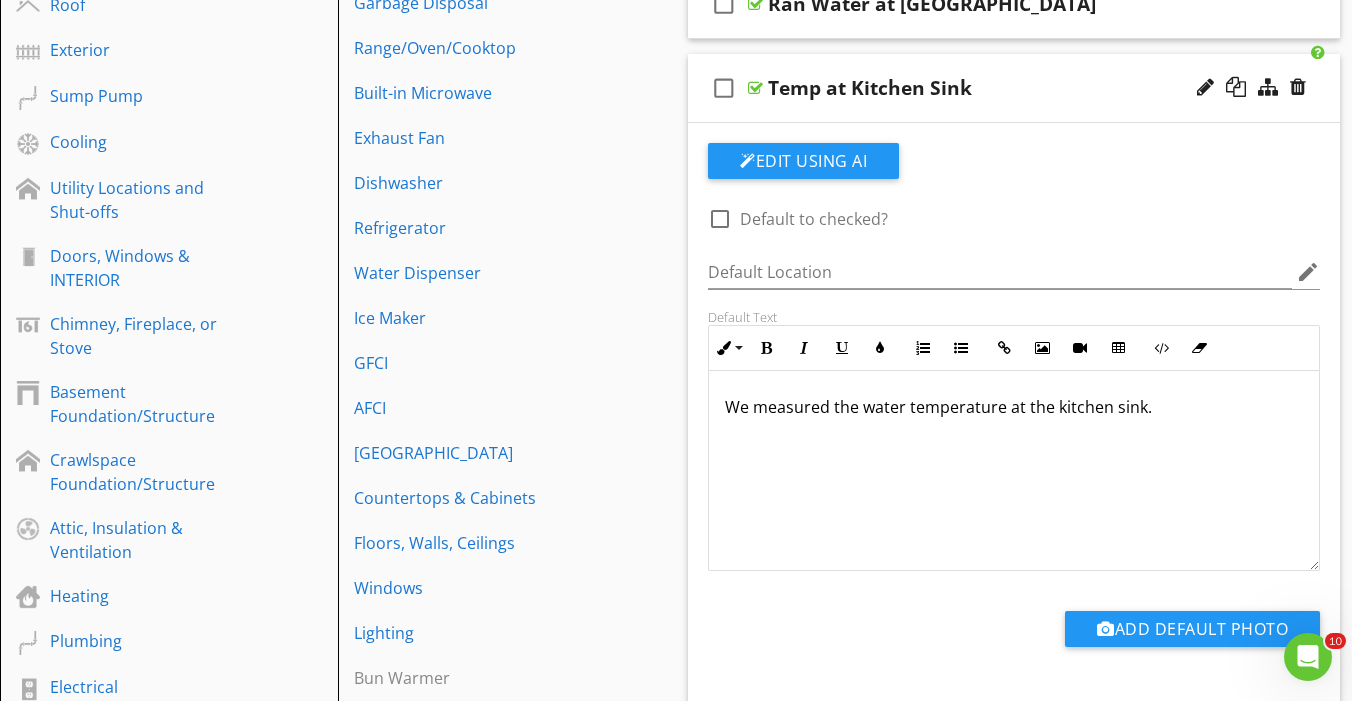 click on "Temp at Kitchen Sink" at bounding box center (997, 88) 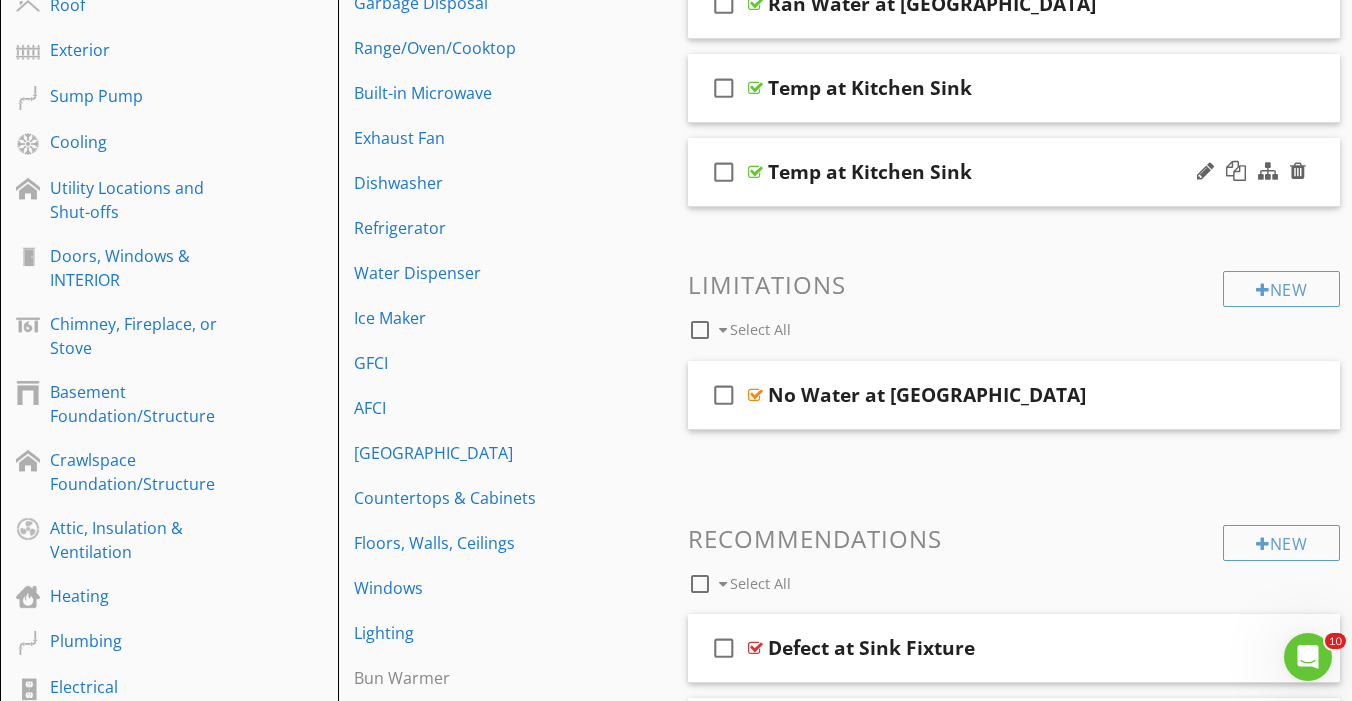 click on "Temp at Kitchen Sink" at bounding box center (997, 172) 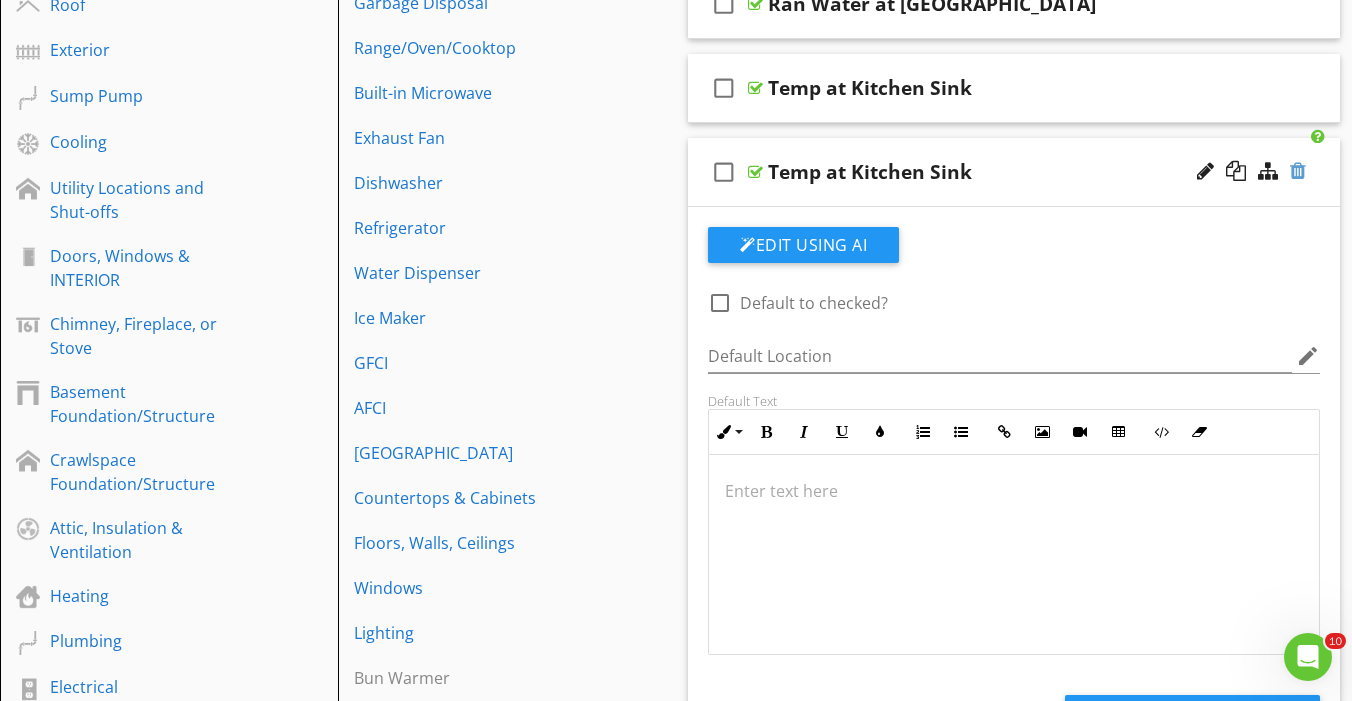 click at bounding box center (1298, 171) 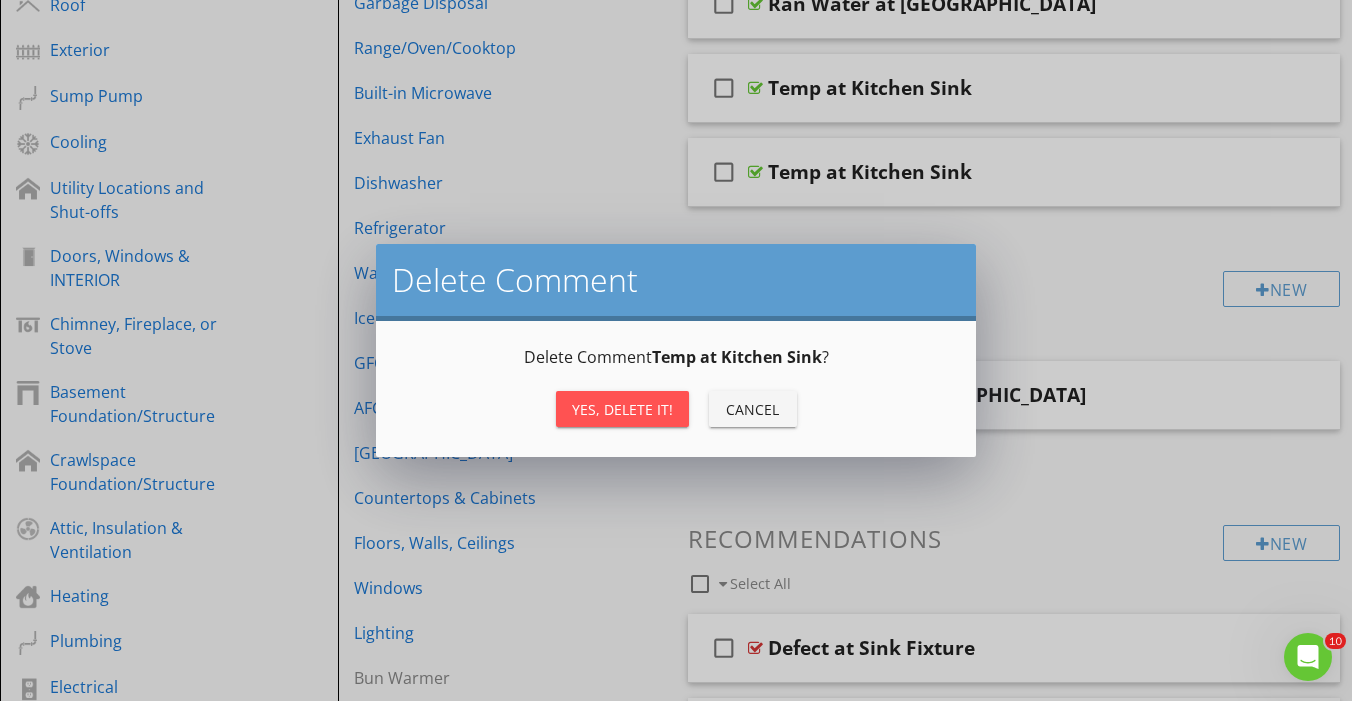 click on "Yes, Delete it!" at bounding box center (622, 409) 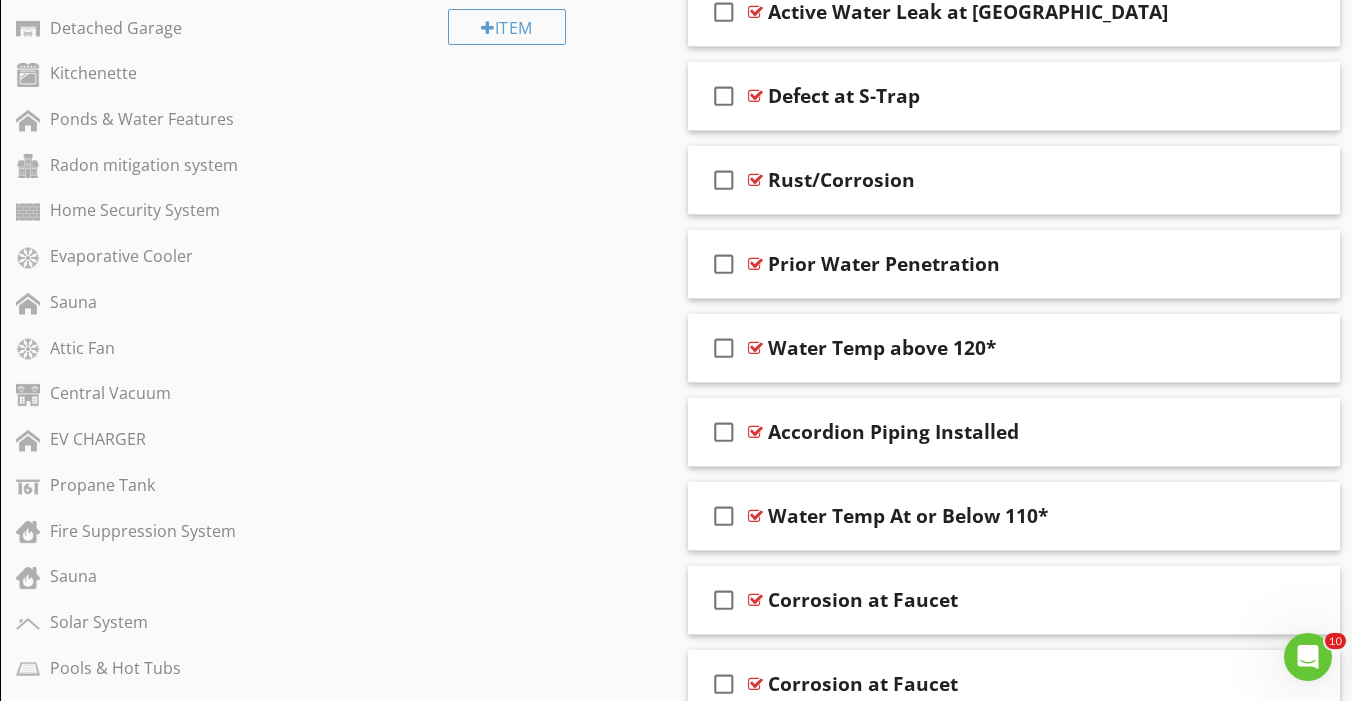 scroll, scrollTop: 1260, scrollLeft: 0, axis: vertical 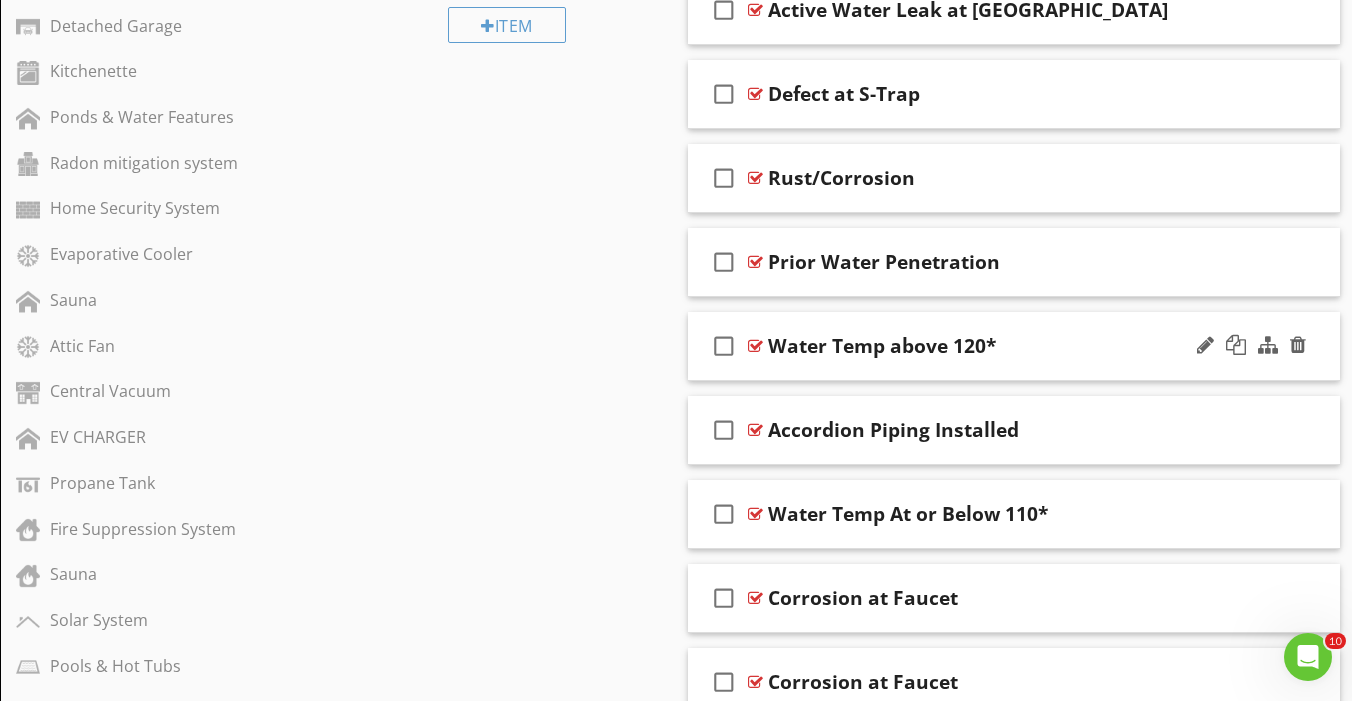 click on "Water Temp above 120*" at bounding box center [997, 346] 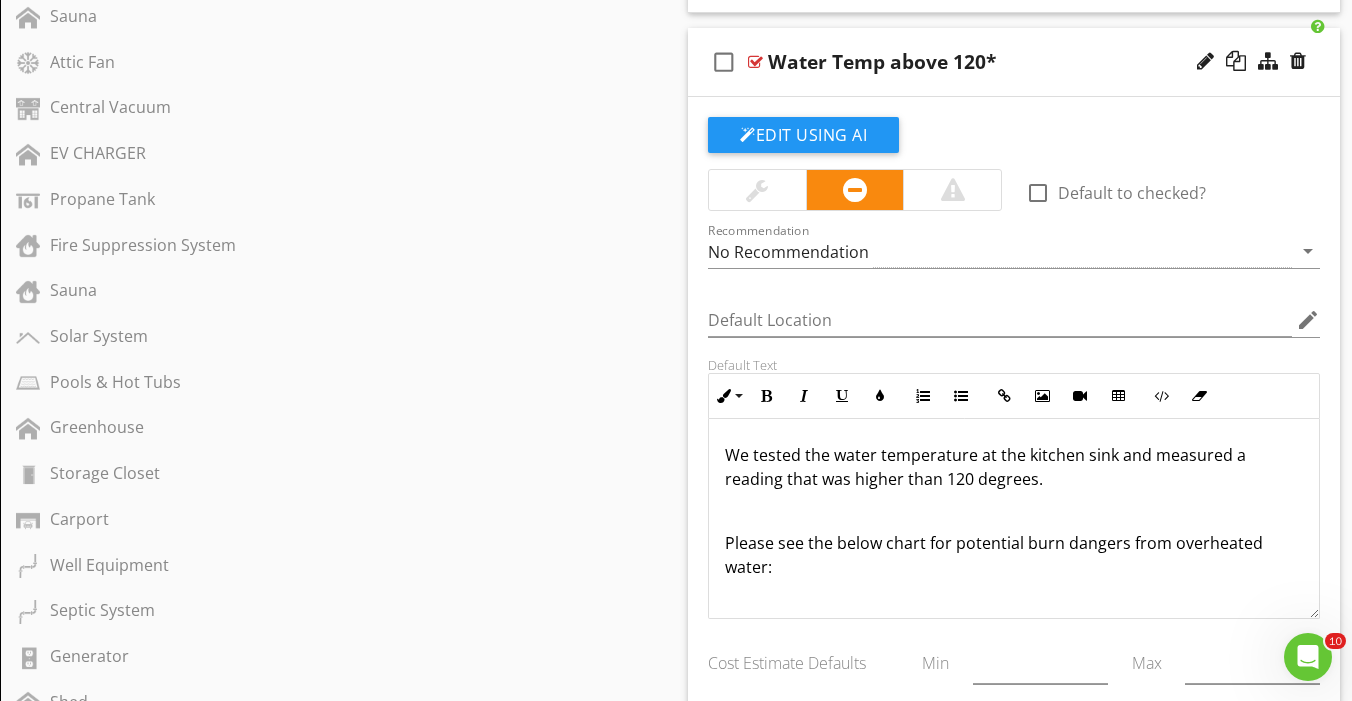 scroll, scrollTop: 1551, scrollLeft: 0, axis: vertical 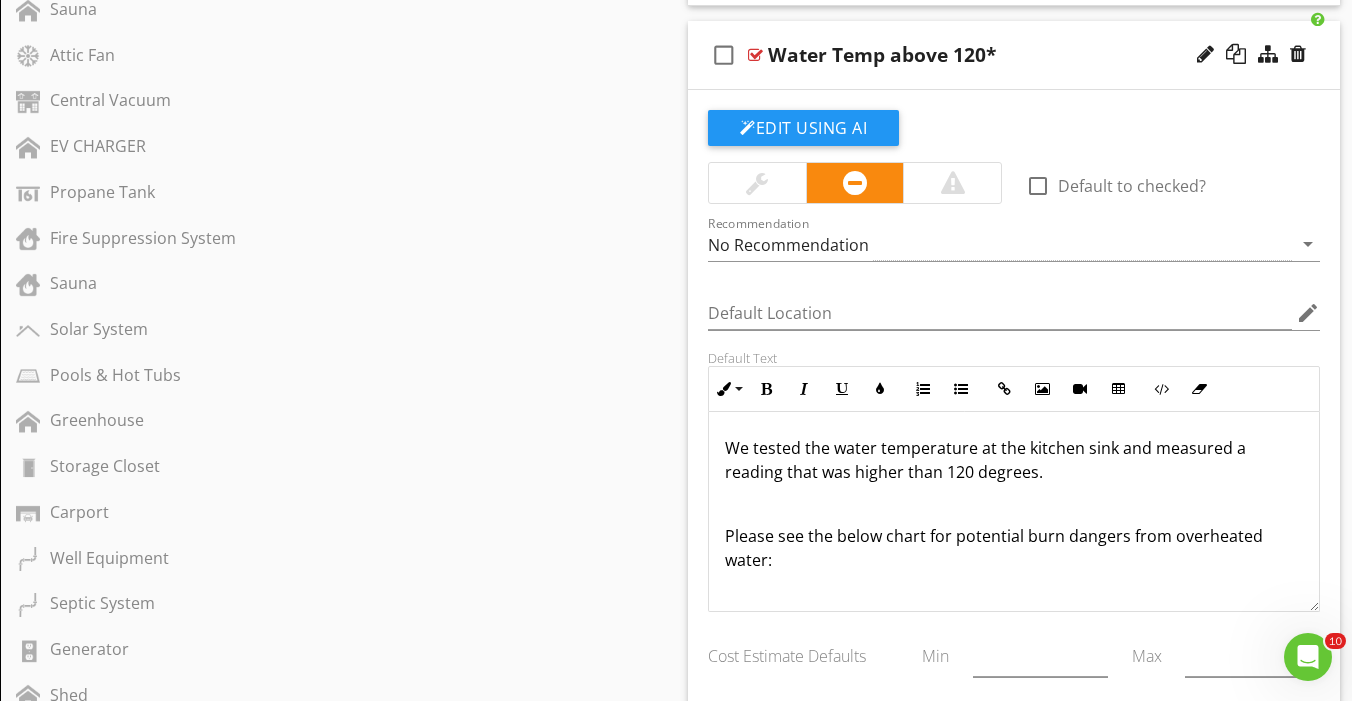 click at bounding box center [757, 183] 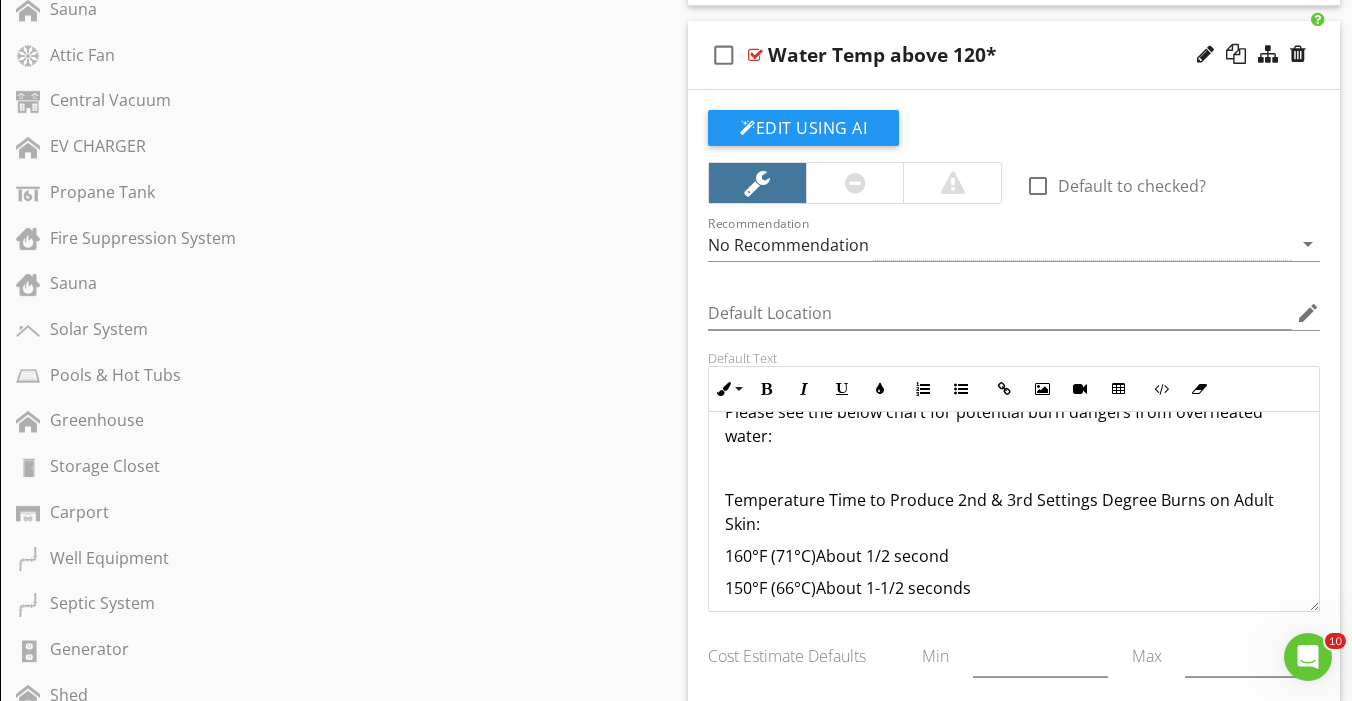 scroll, scrollTop: 130, scrollLeft: 0, axis: vertical 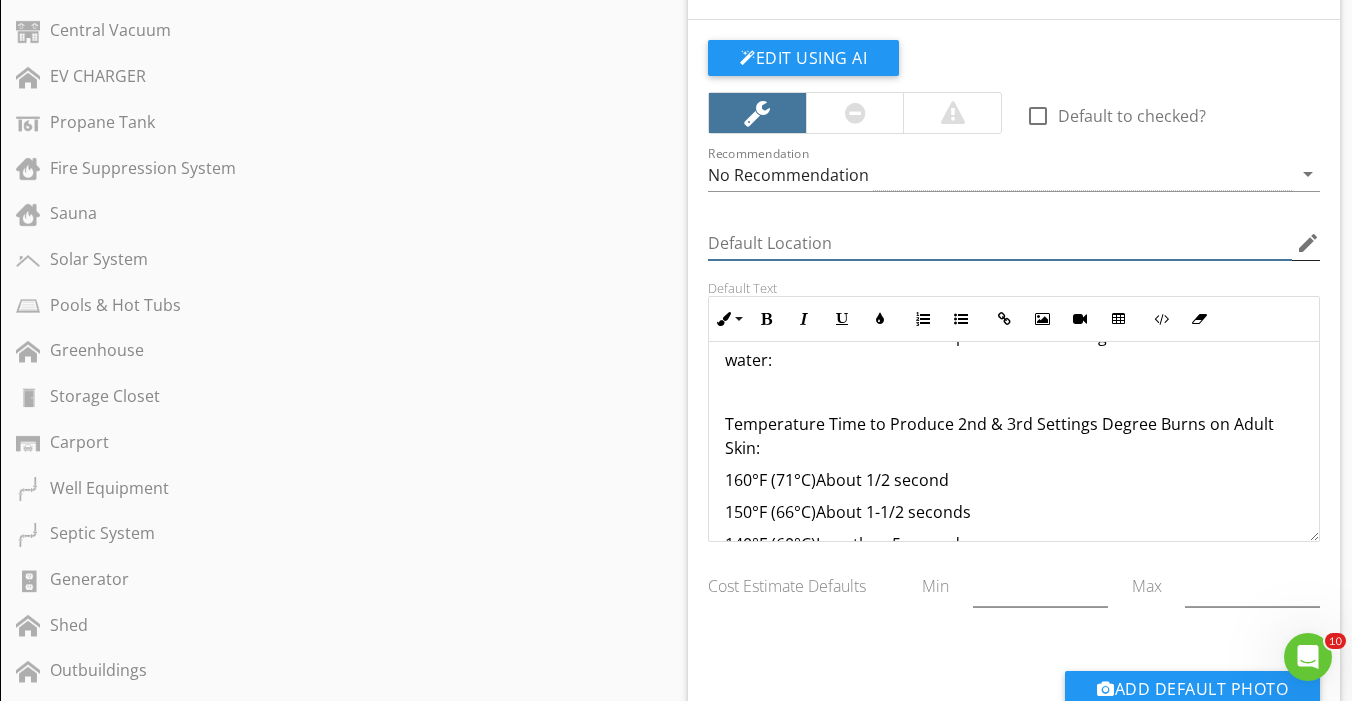 click at bounding box center (1000, 243) 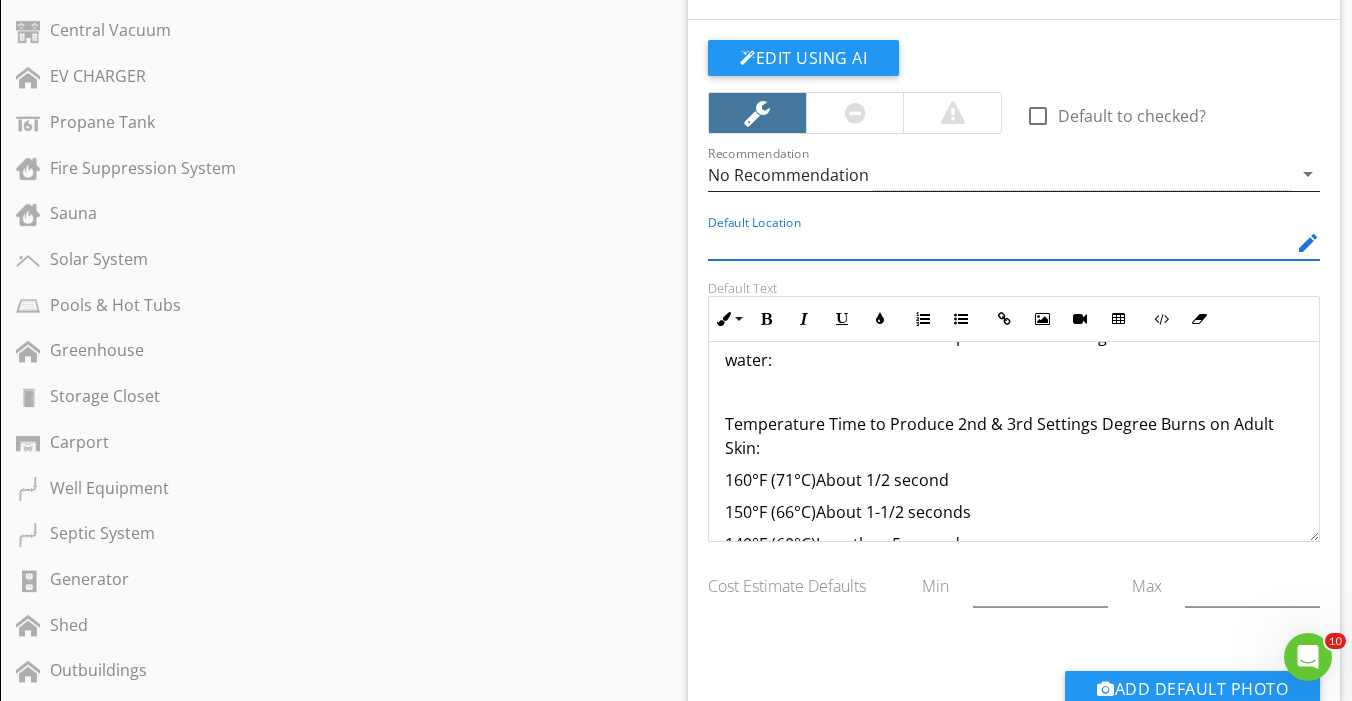 click on "No Recommendation" at bounding box center [1000, 174] 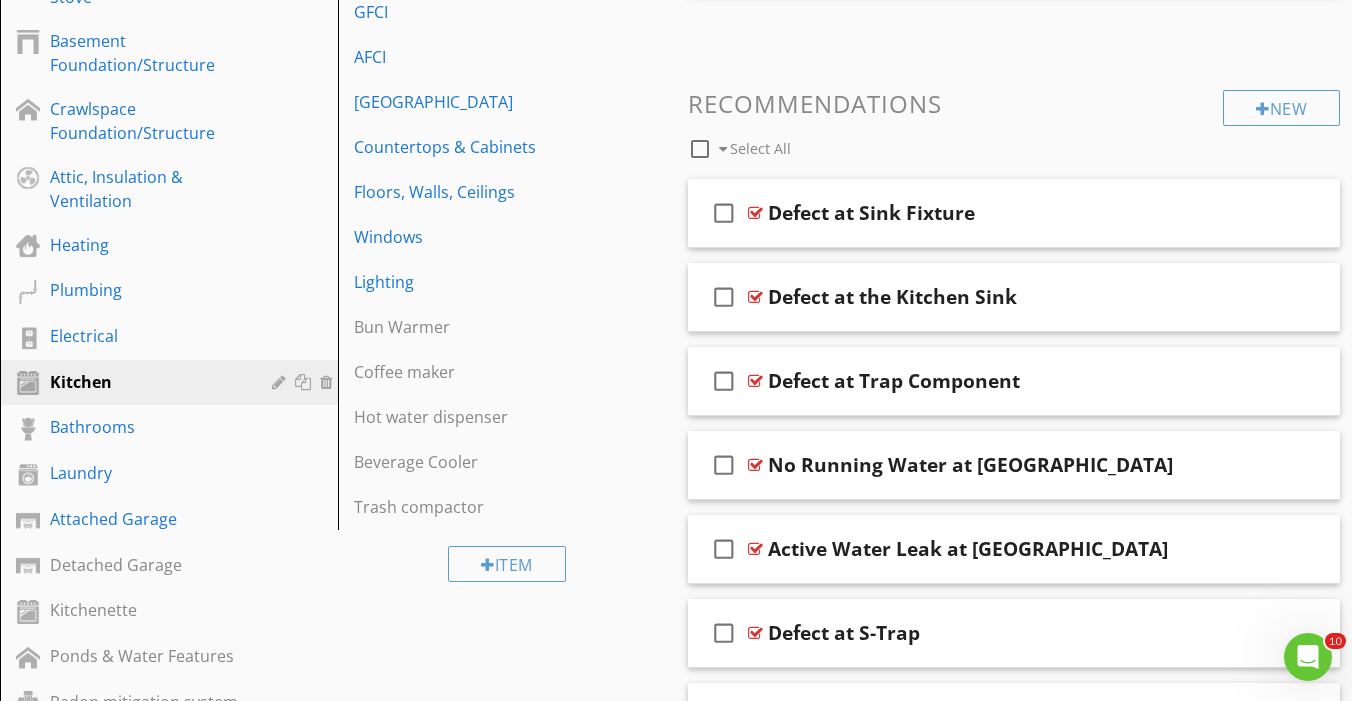 scroll, scrollTop: 700, scrollLeft: 0, axis: vertical 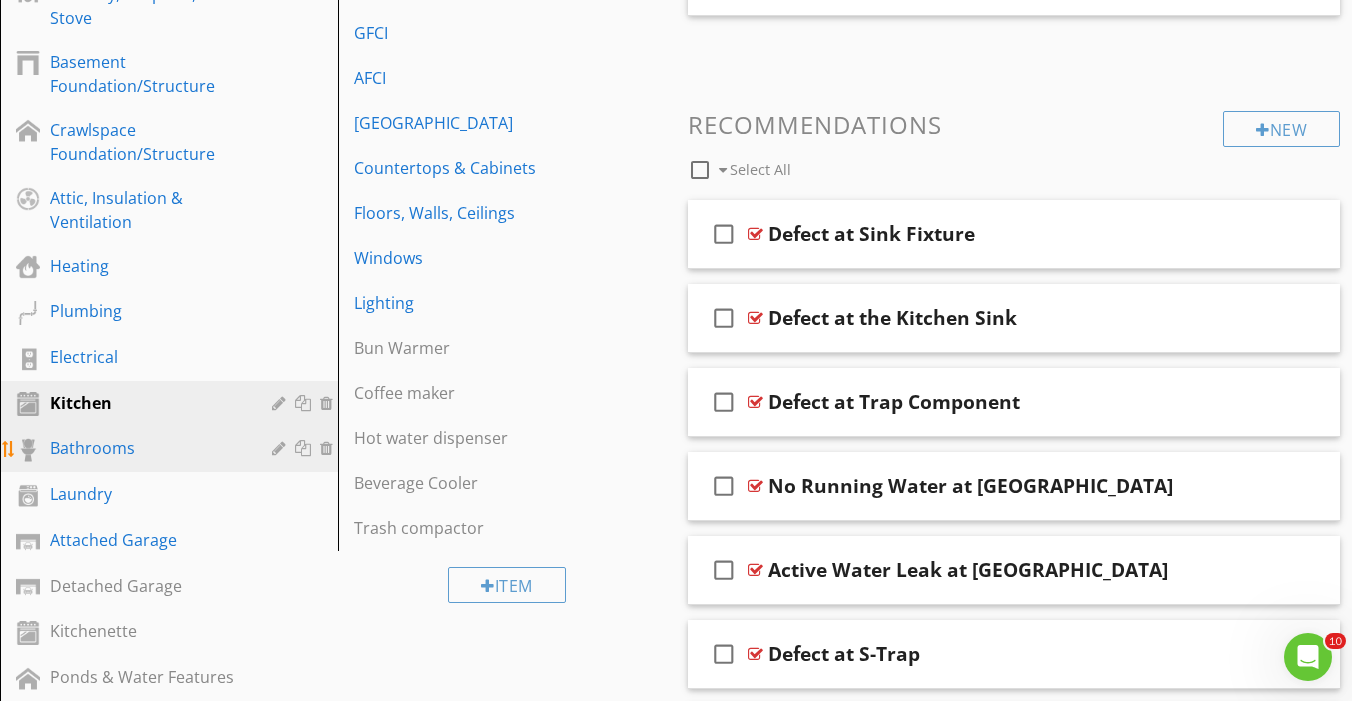 click on "Bathrooms" at bounding box center [146, 448] 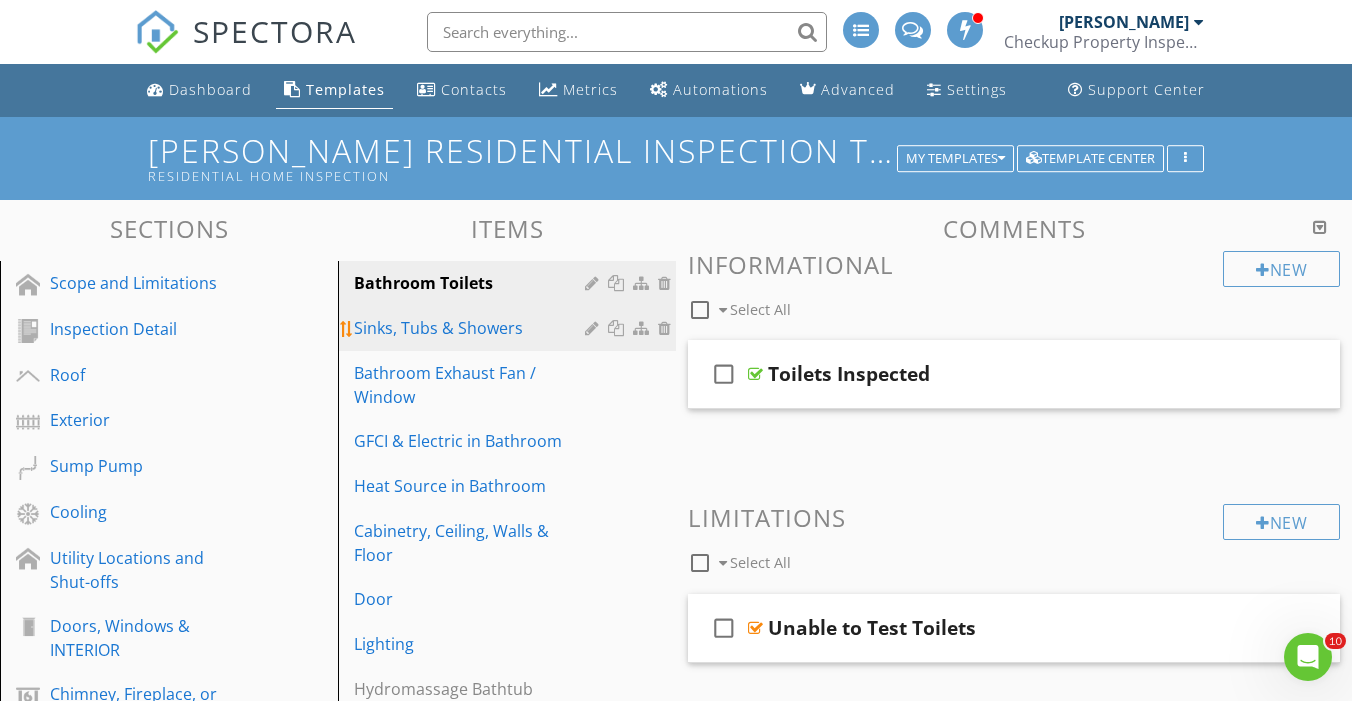 scroll, scrollTop: 0, scrollLeft: 0, axis: both 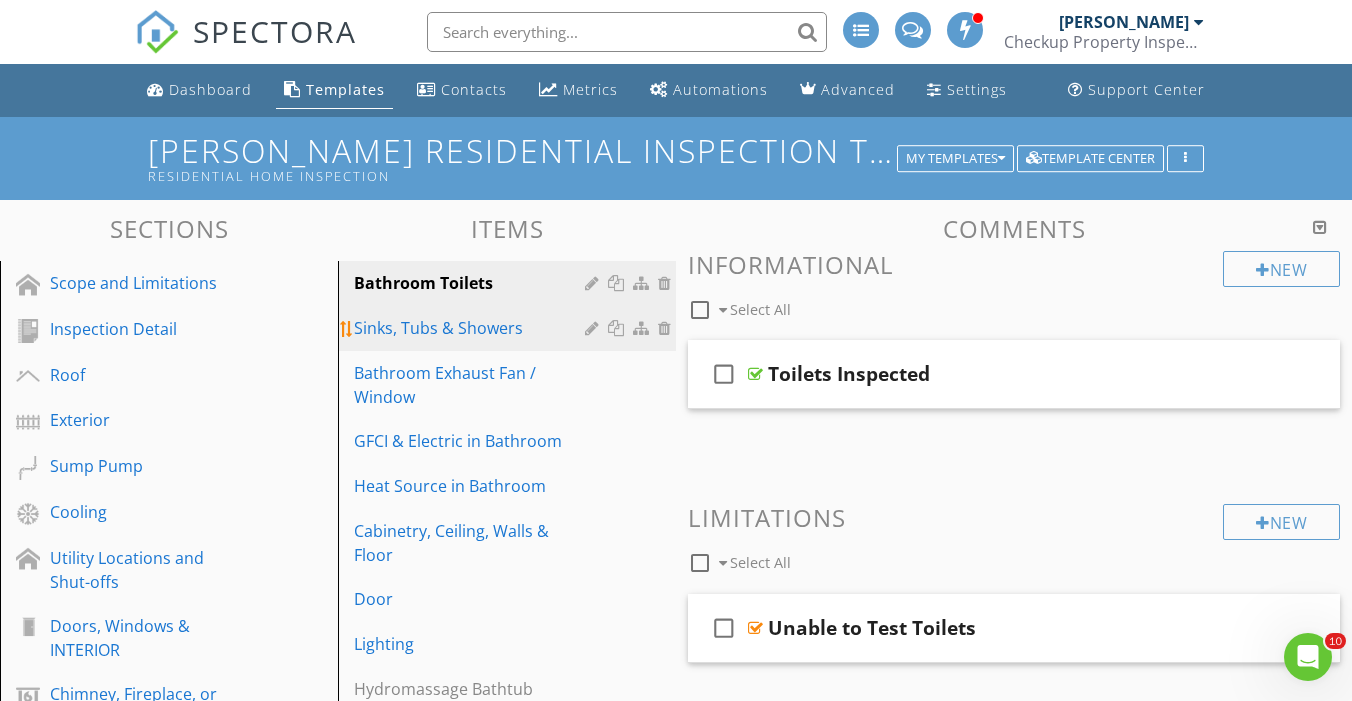 click on "Sinks, Tubs & Showers" at bounding box center [472, 328] 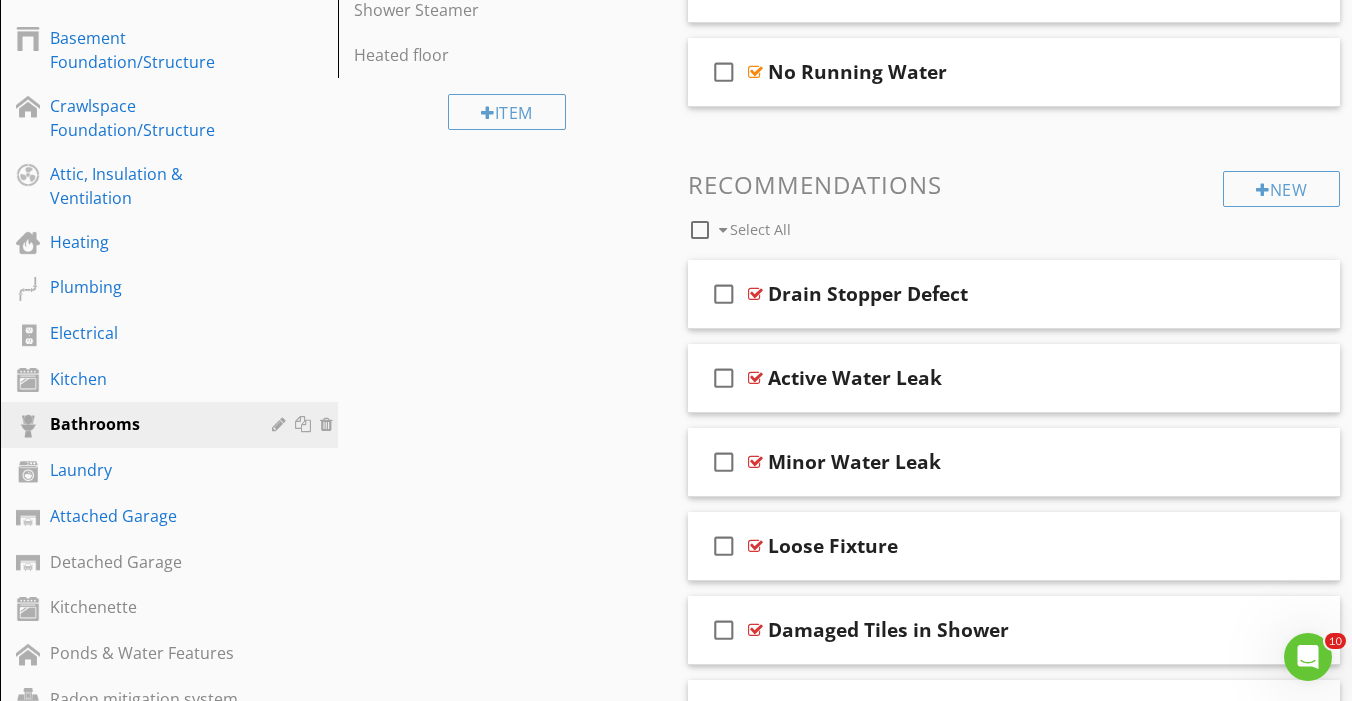 scroll, scrollTop: 727, scrollLeft: 0, axis: vertical 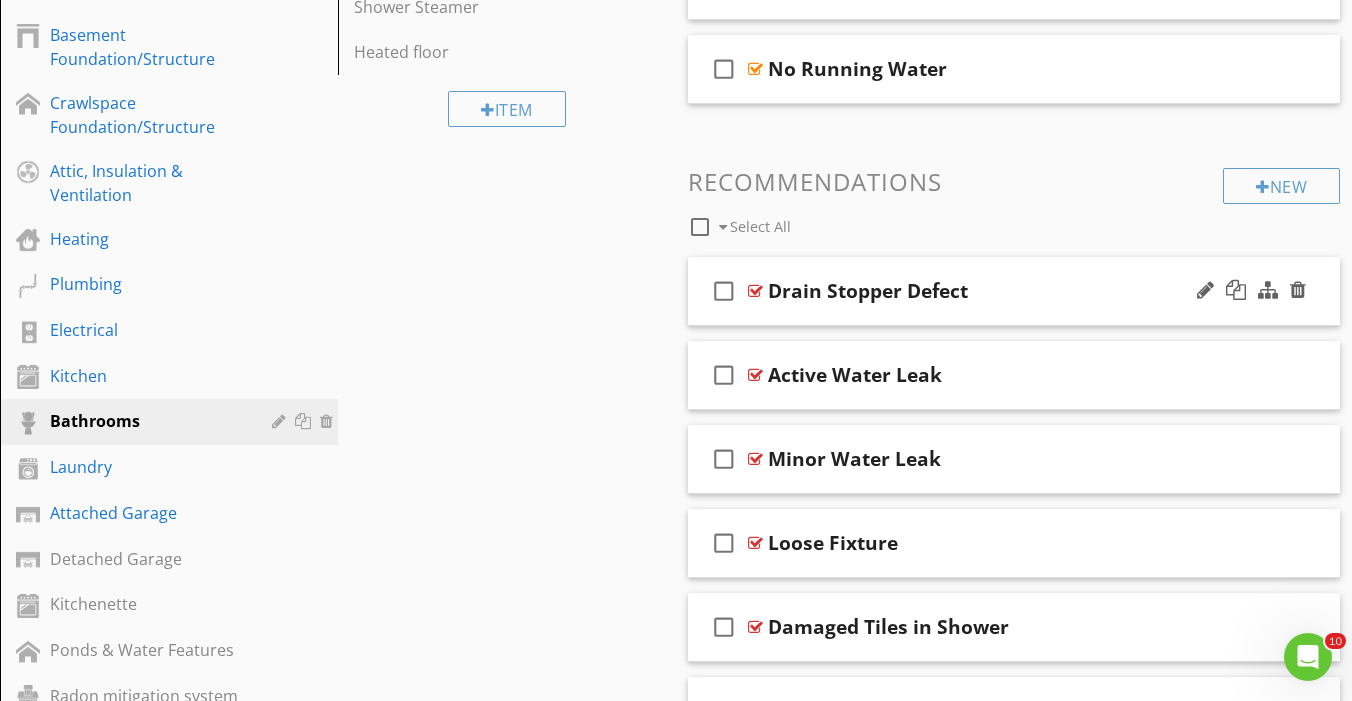 click on "Drain Stopper Defect" at bounding box center [997, 291] 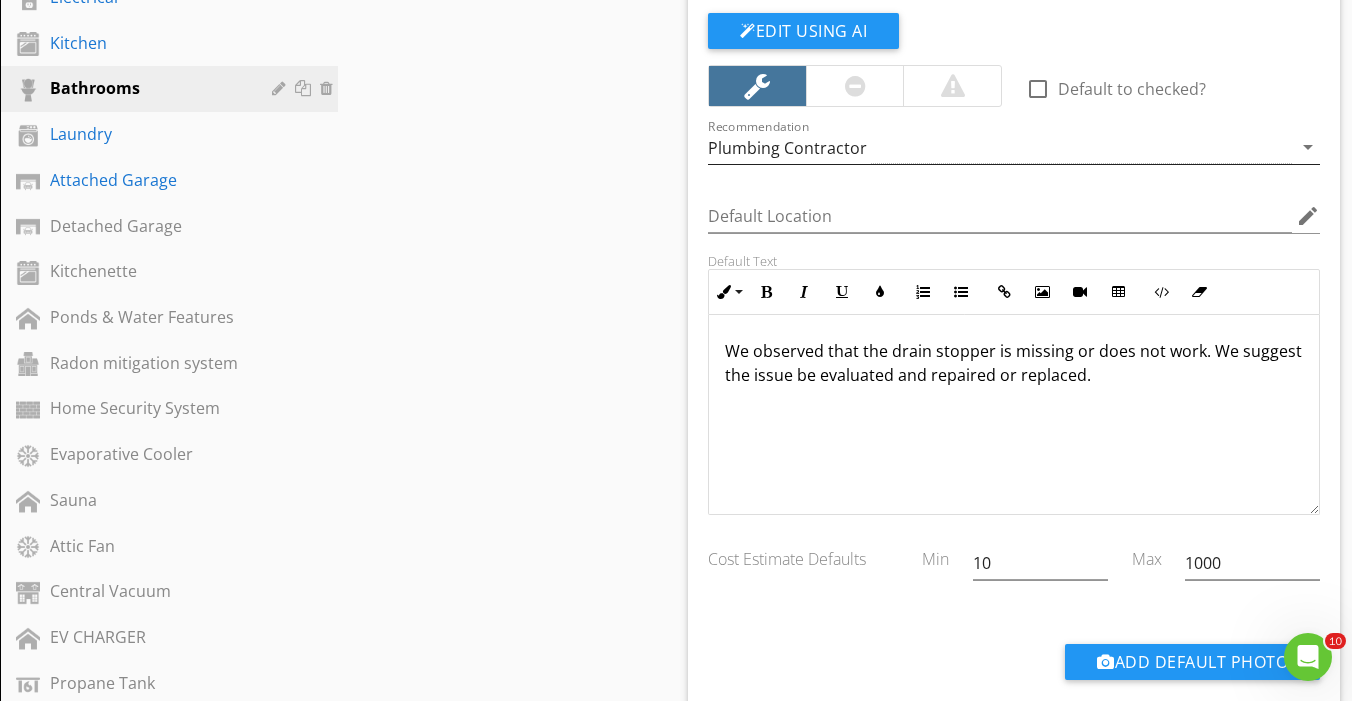scroll, scrollTop: 1060, scrollLeft: 0, axis: vertical 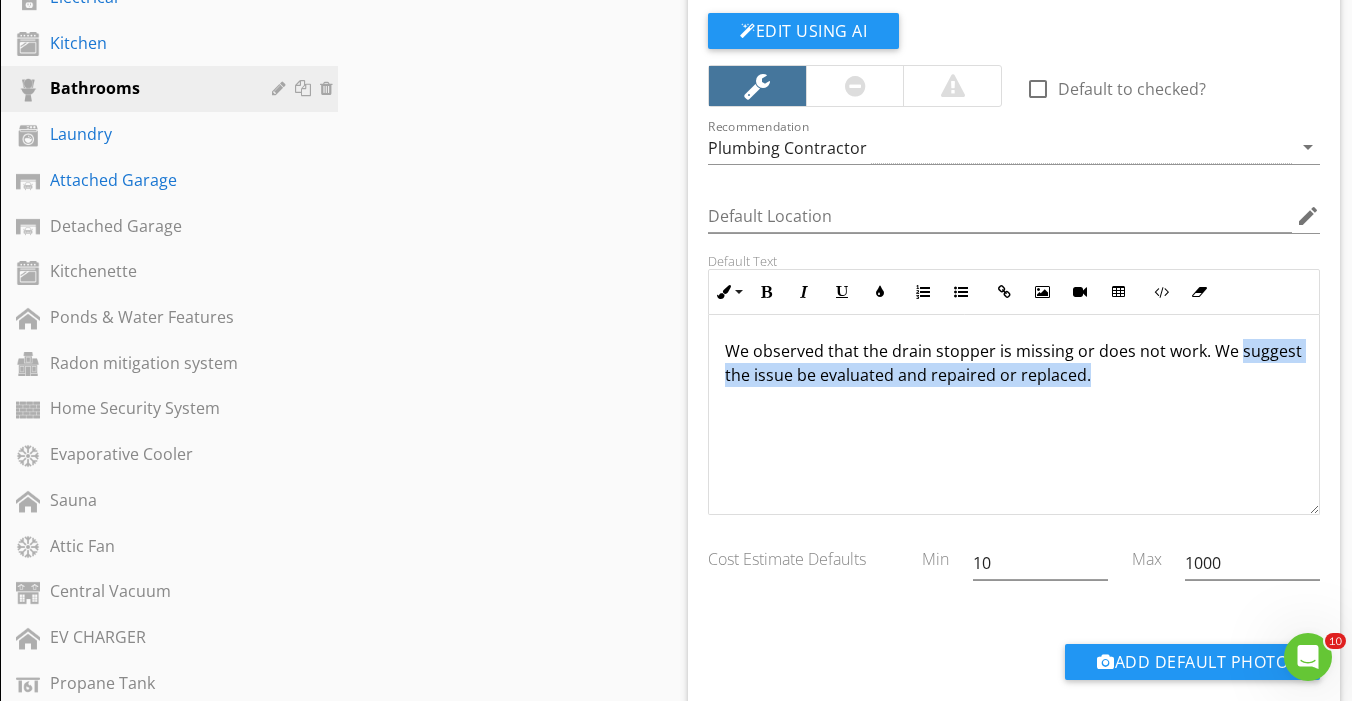 drag, startPoint x: 1124, startPoint y: 379, endPoint x: 1235, endPoint y: 354, distance: 113.78049 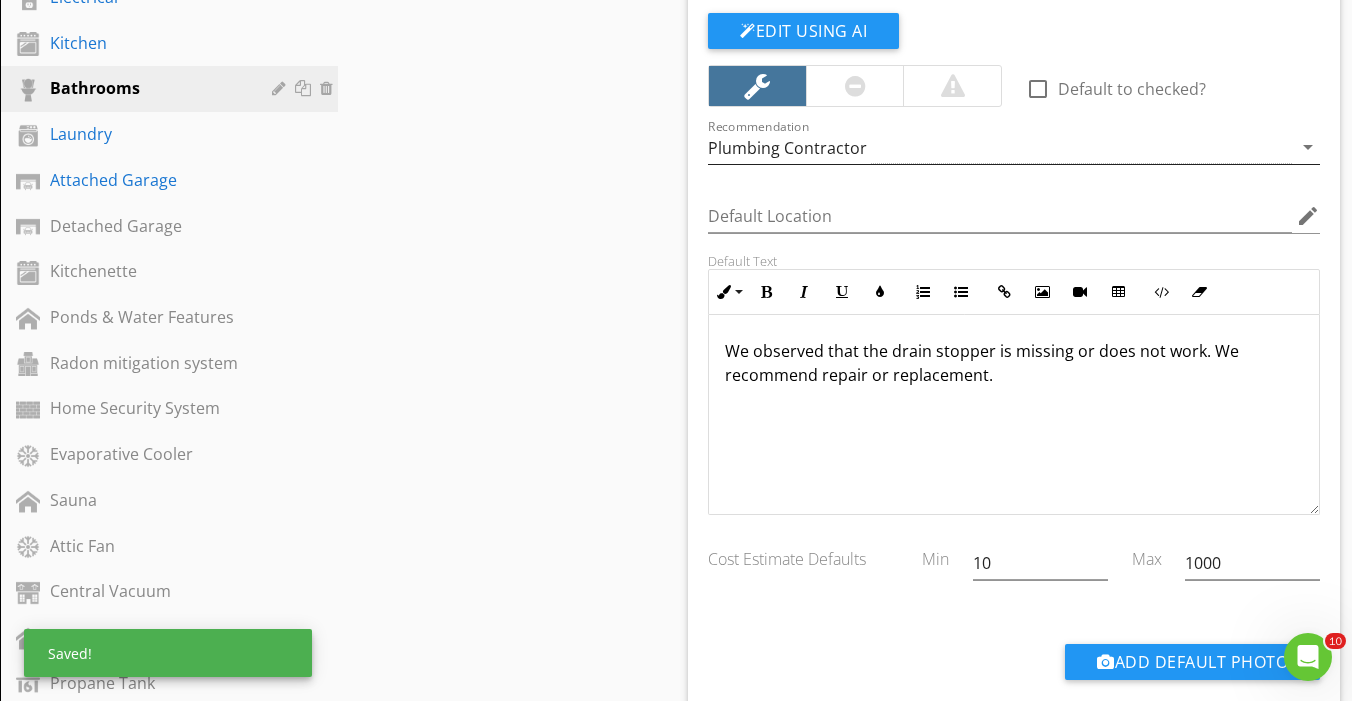 click on "Plumbing Contractor" at bounding box center [1000, 147] 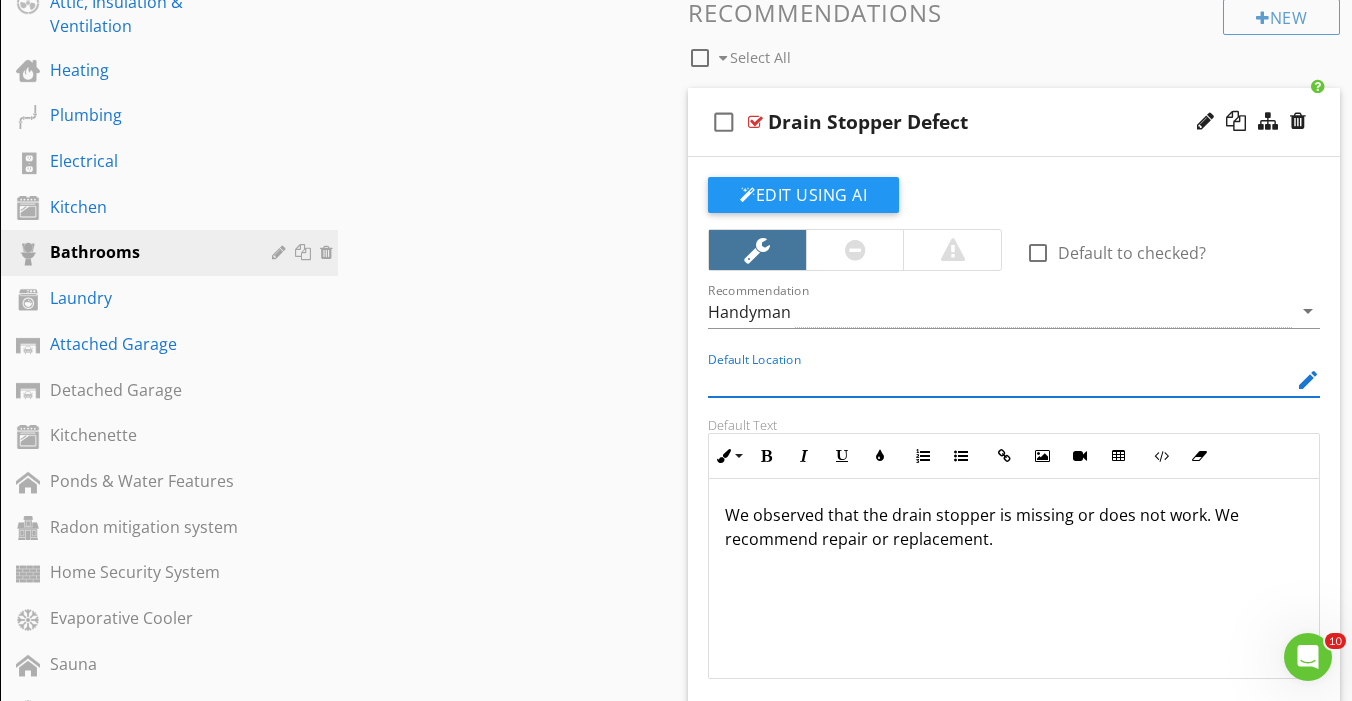scroll, scrollTop: 909, scrollLeft: 0, axis: vertical 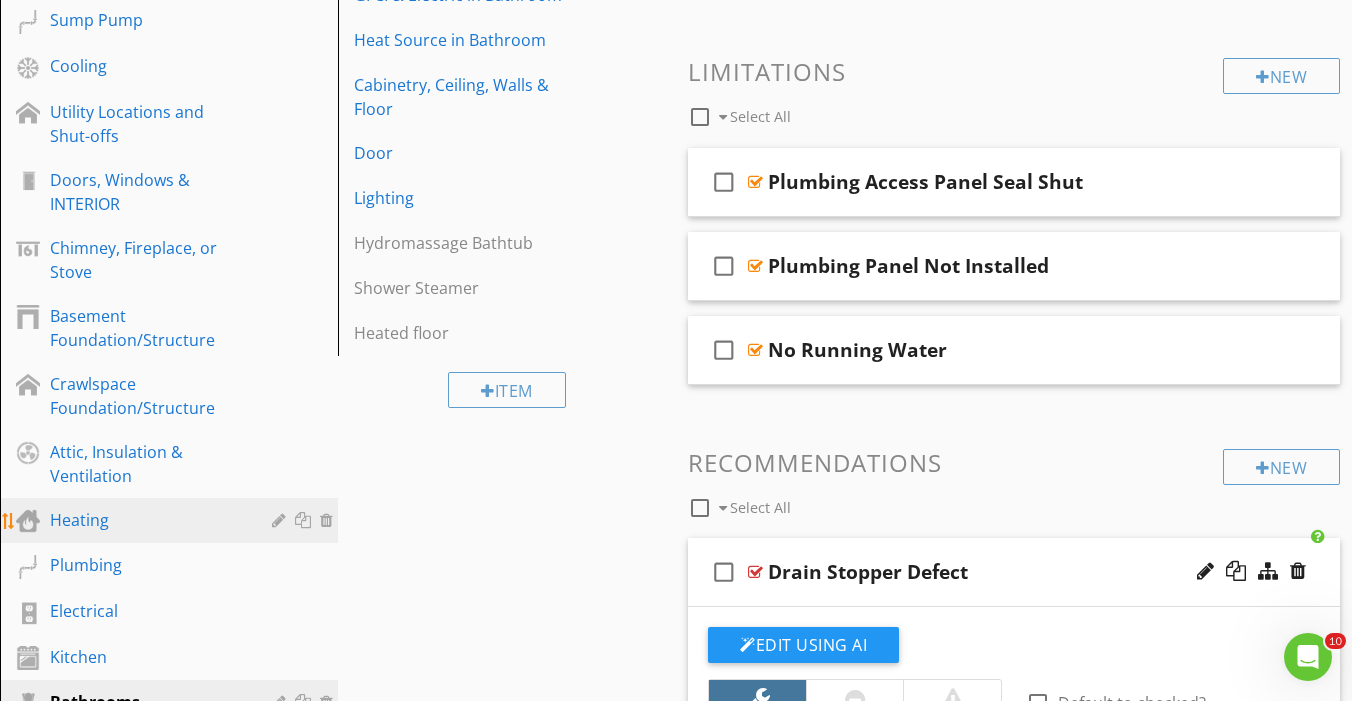 type 